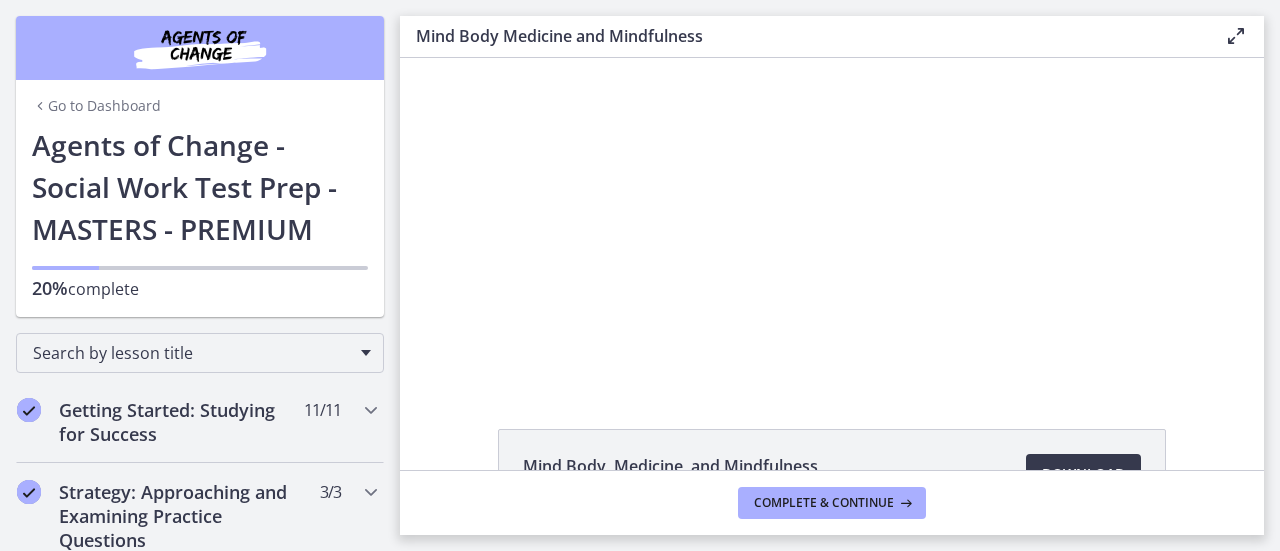 scroll, scrollTop: 0, scrollLeft: 0, axis: both 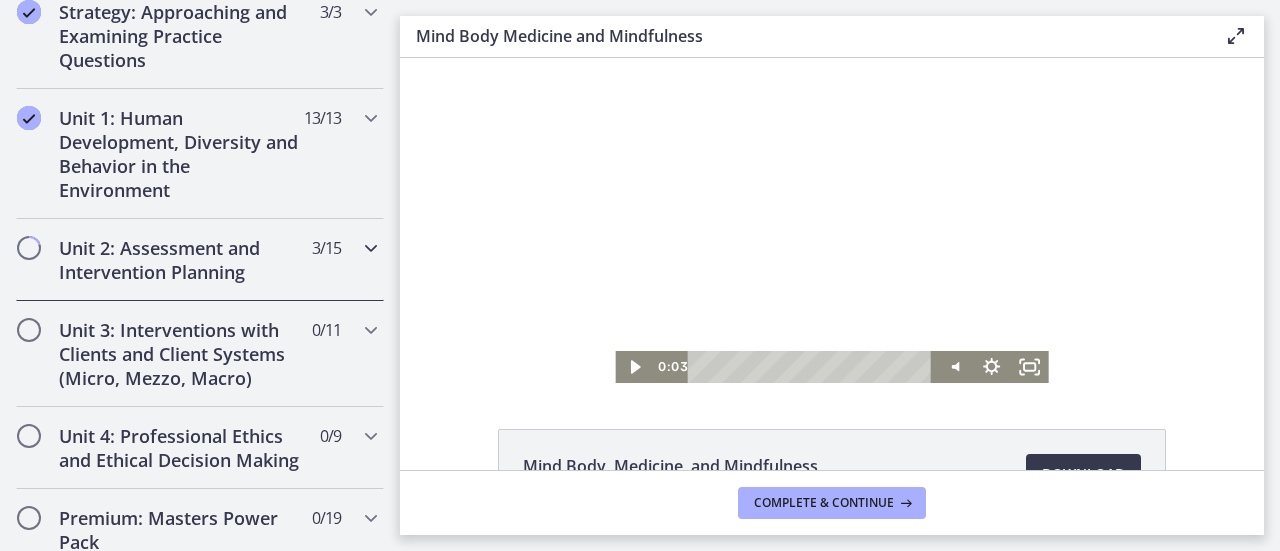 click on "Unit 2: Assessment and Intervention Planning
3  /  15
Completed" at bounding box center [200, 260] 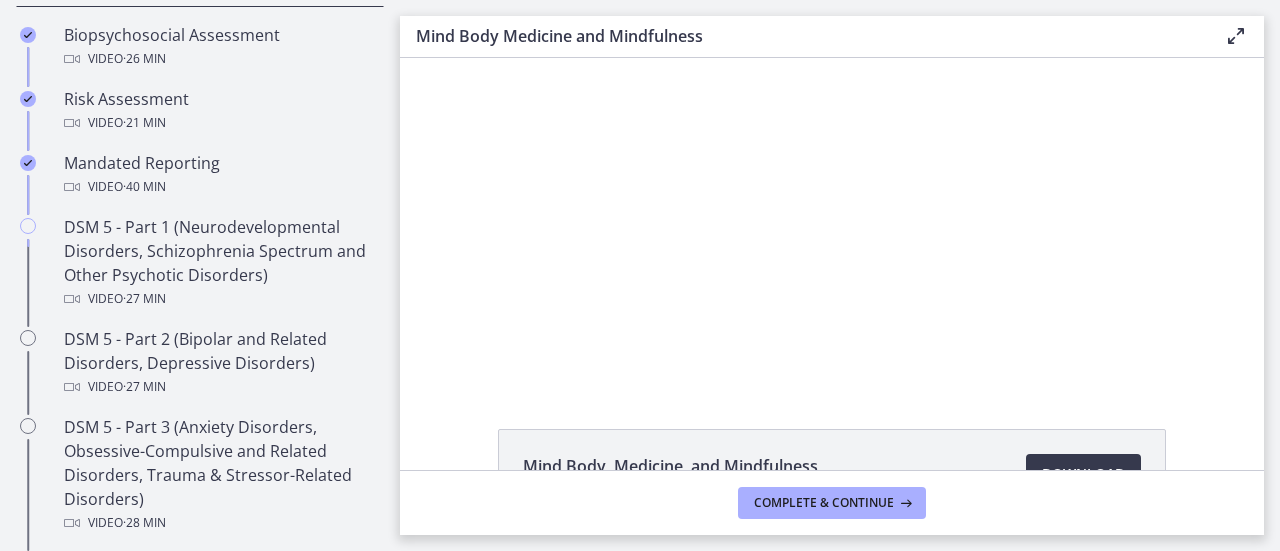scroll, scrollTop: 793, scrollLeft: 0, axis: vertical 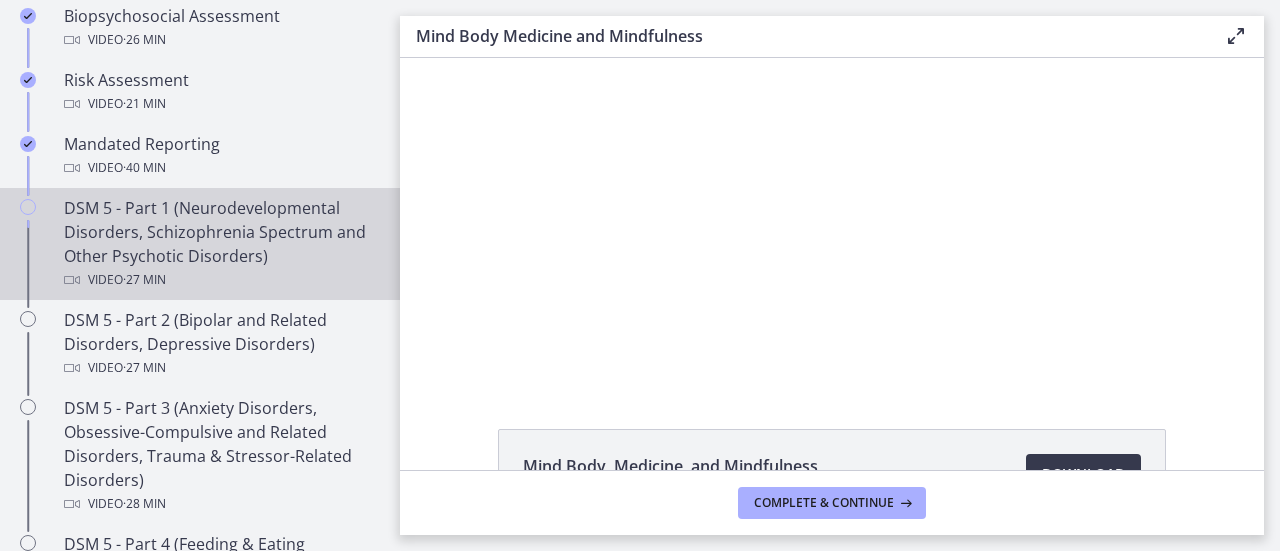 click on "DSM 5 - Part 1 (Neurodevelopmental Disorders, Schizophrenia Spectrum and Other Psychotic Disorders)
Video
·  27 min" at bounding box center [220, 244] 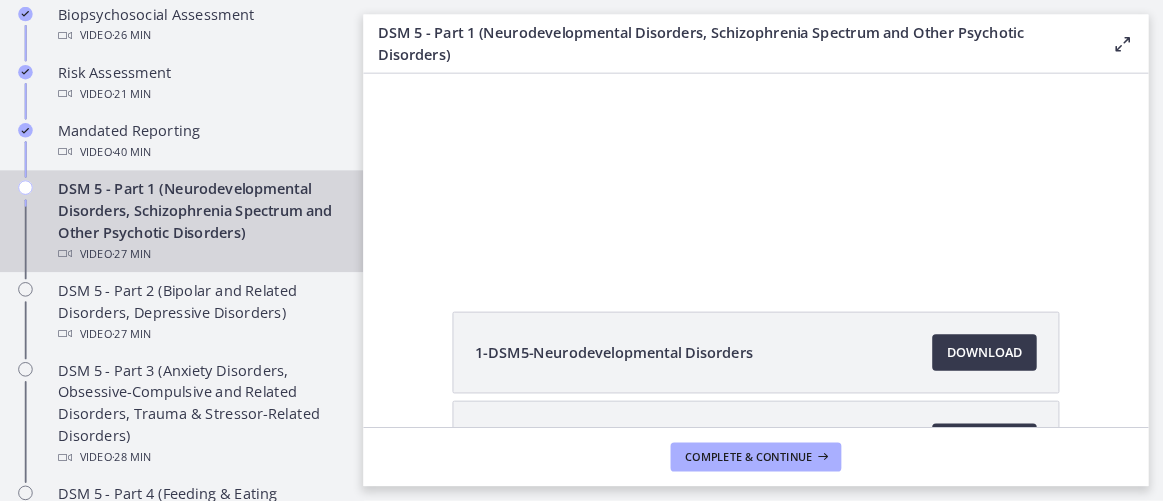 scroll, scrollTop: 0, scrollLeft: 0, axis: both 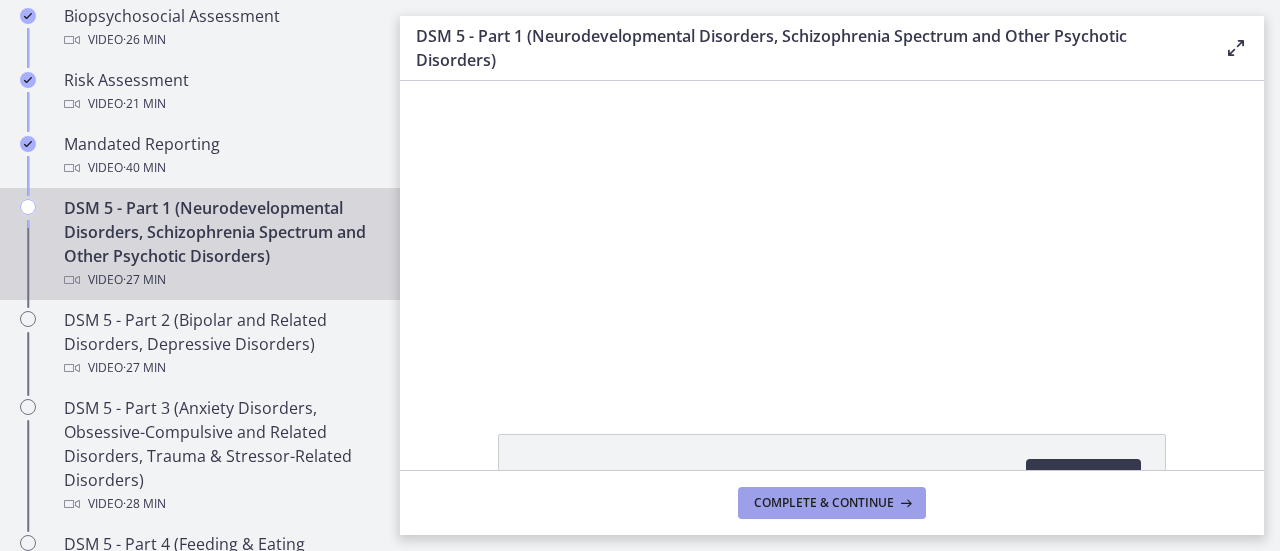 click on "Complete & continue" at bounding box center [824, 503] 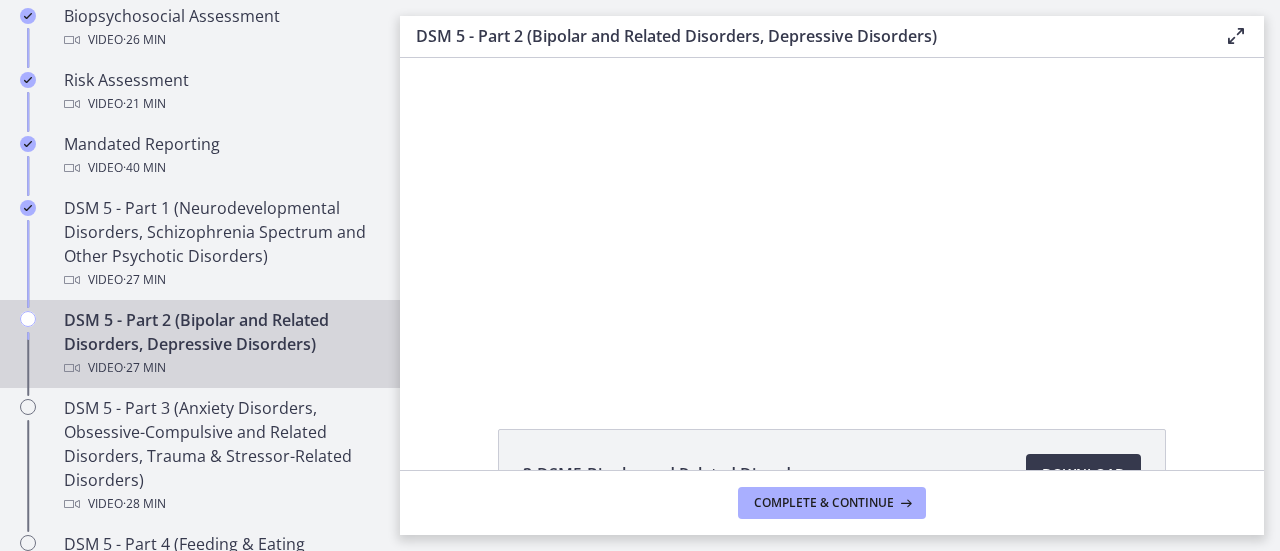 scroll, scrollTop: 0, scrollLeft: 0, axis: both 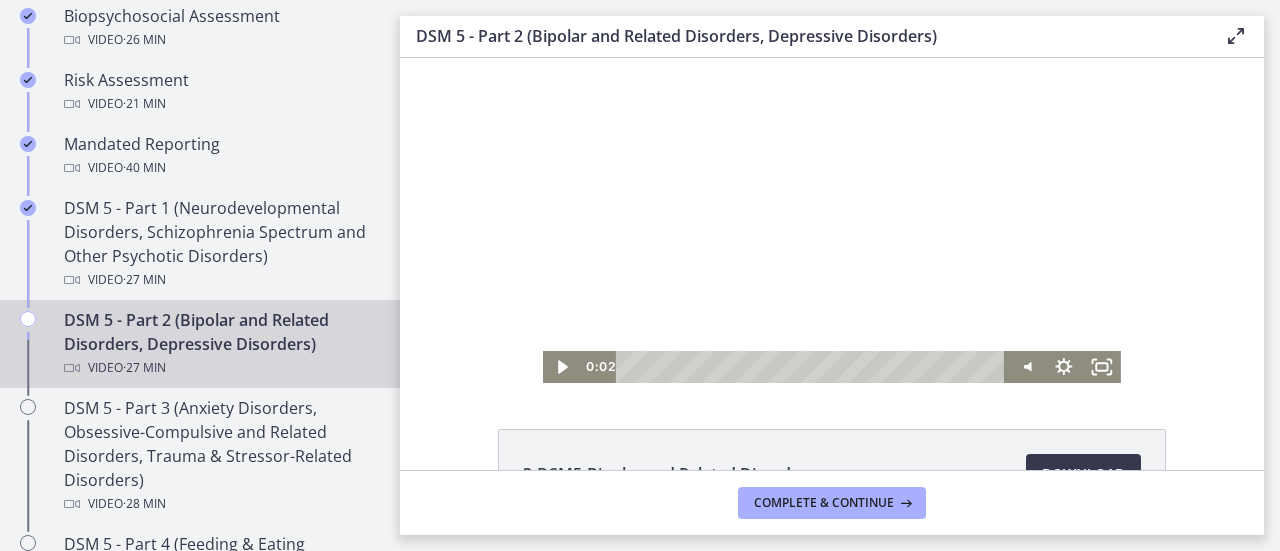 click 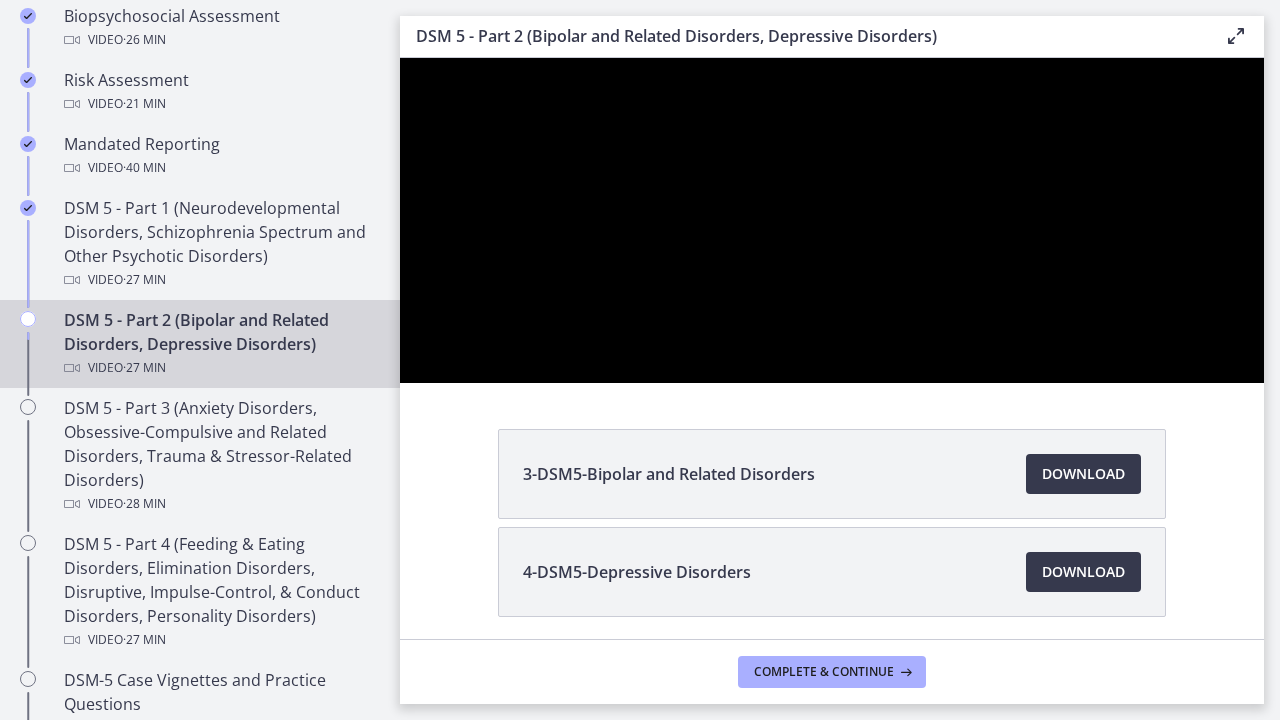 click at bounding box center (832, 220) 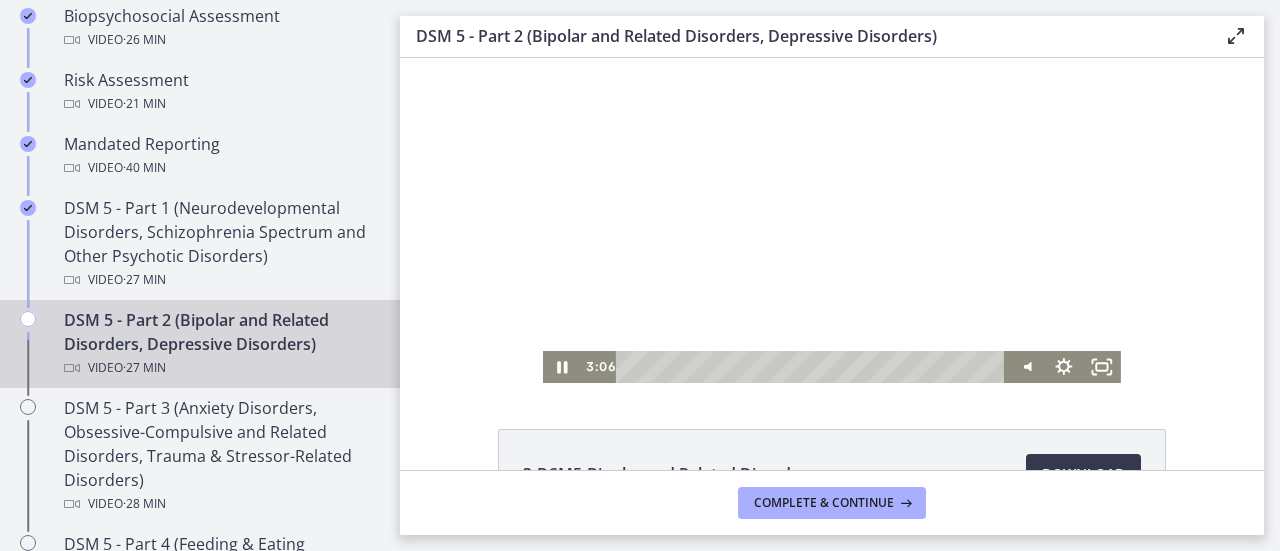 click 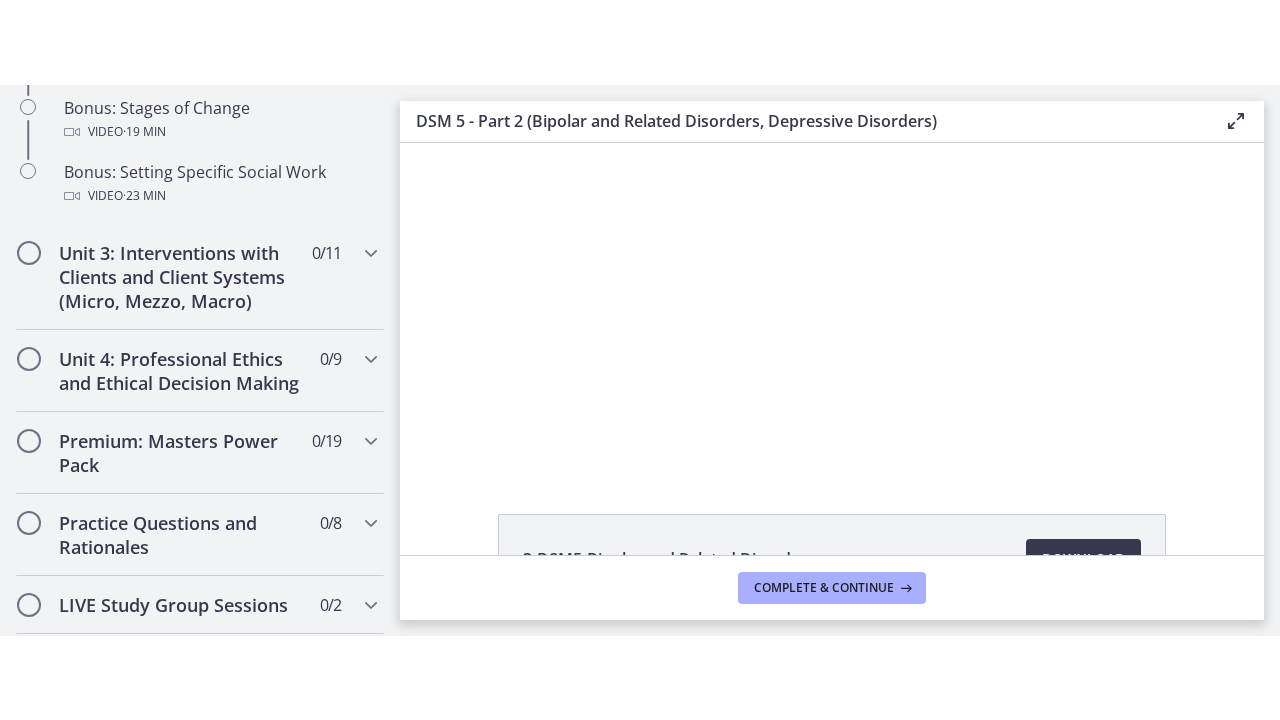 scroll, scrollTop: 1850, scrollLeft: 0, axis: vertical 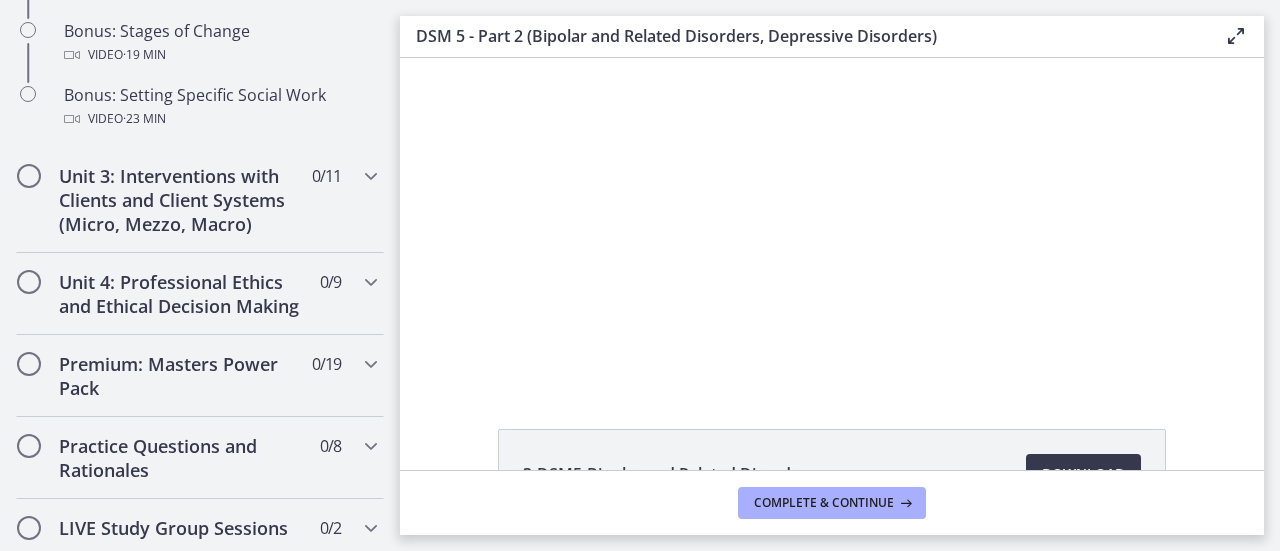 click at bounding box center [832, 220] 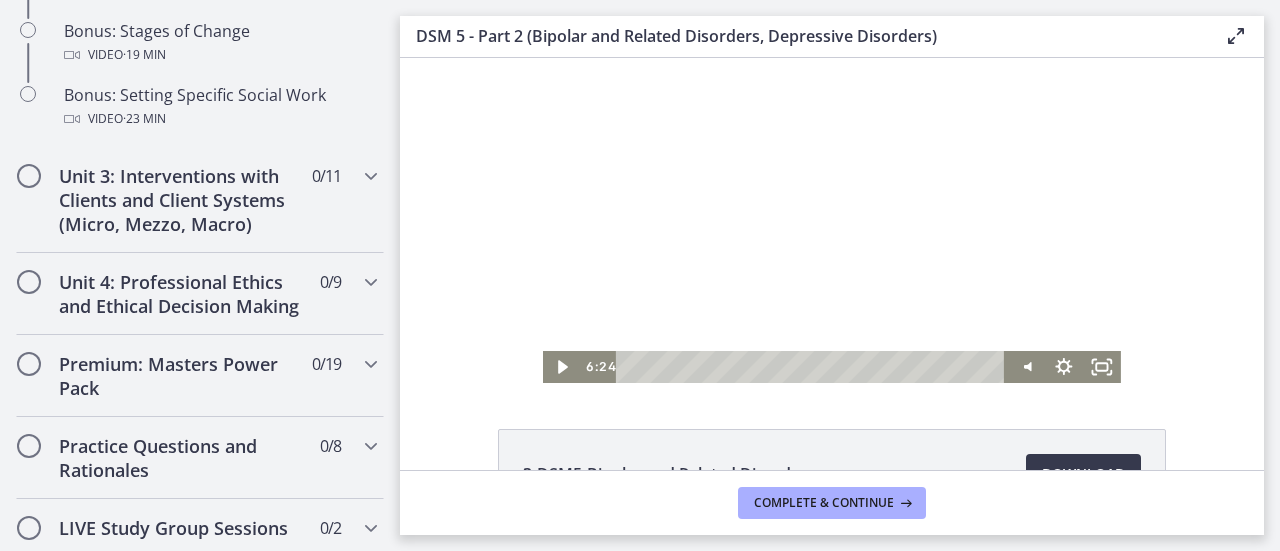 click 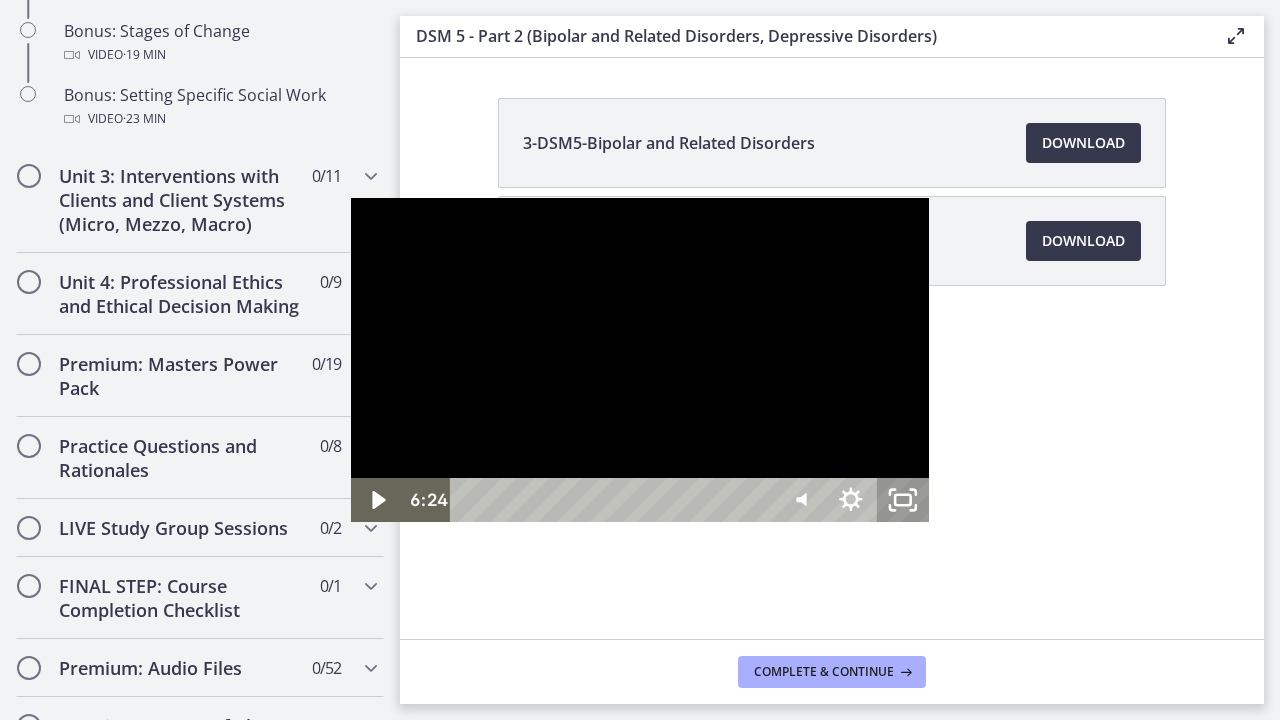 click 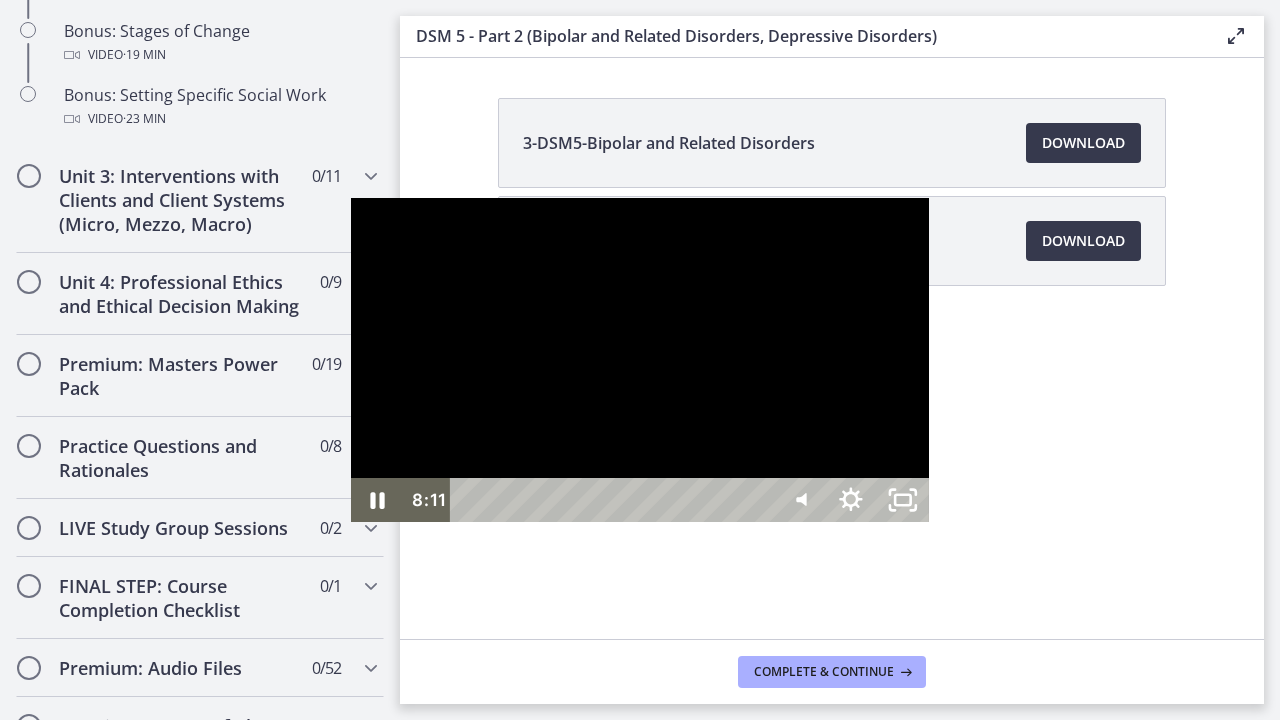 click at bounding box center [614, 500] 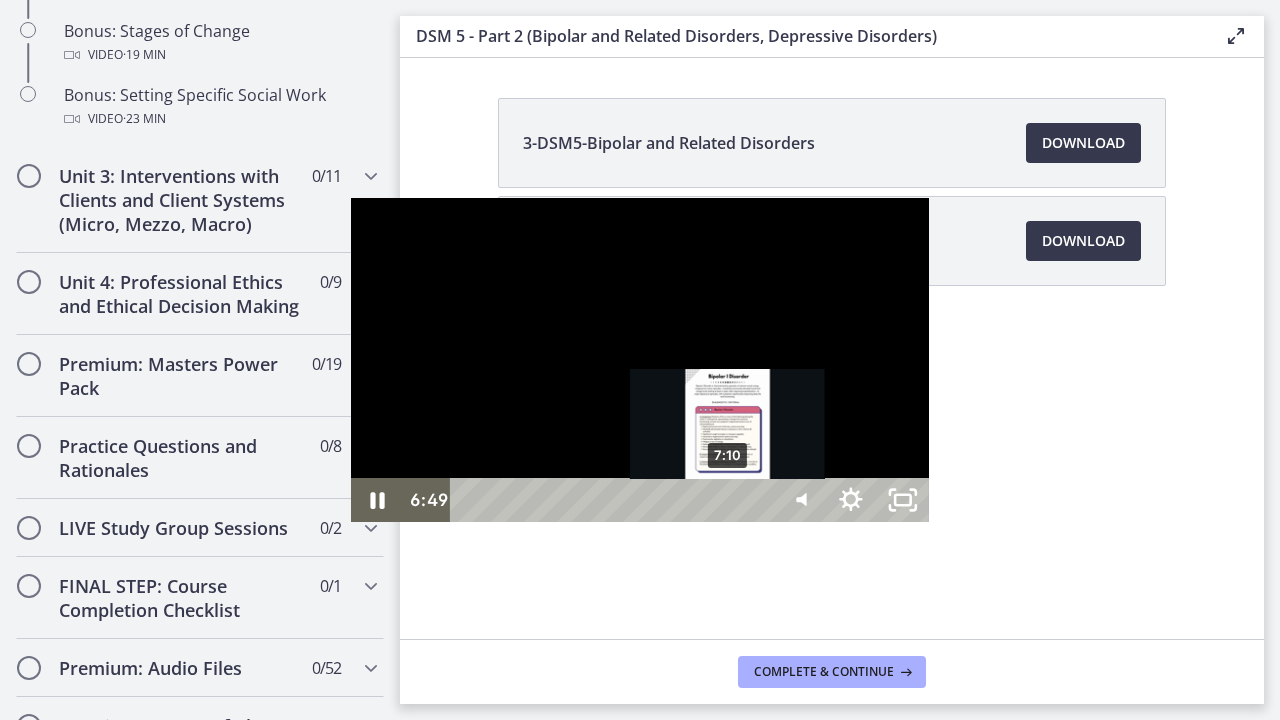 click on "7:10" at bounding box center (614, 500) 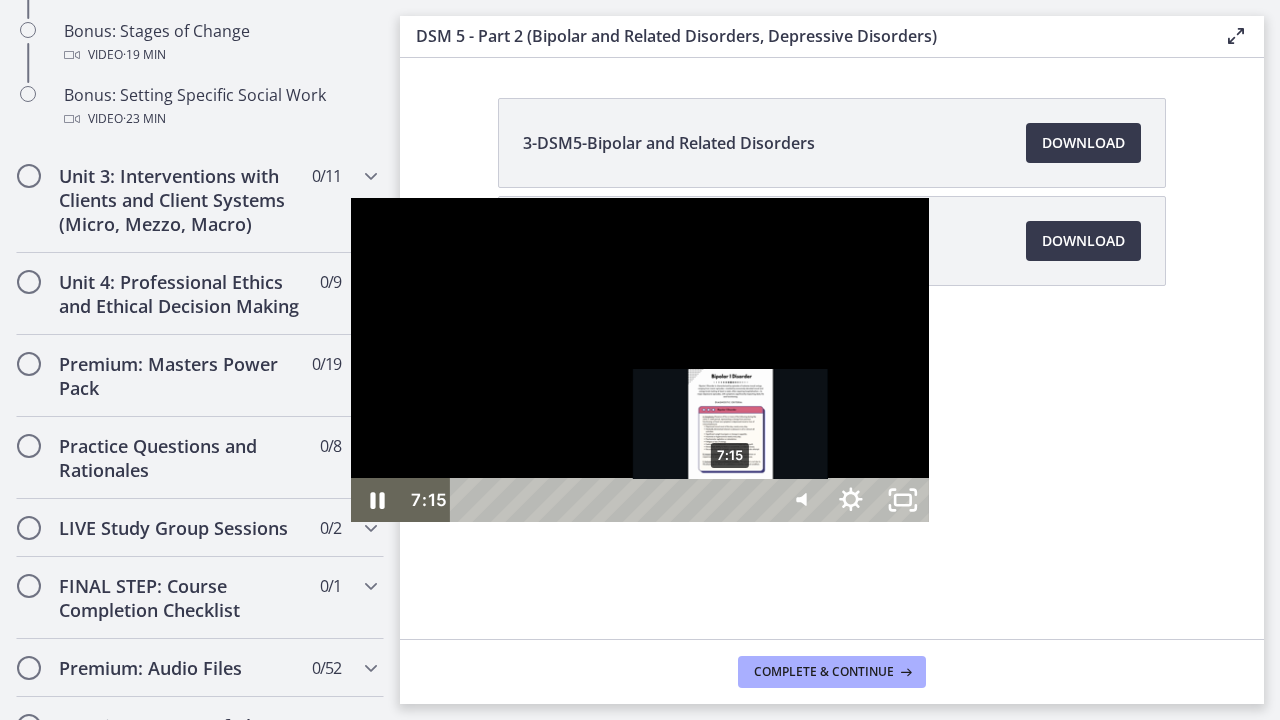 click at bounding box center (730, 500) 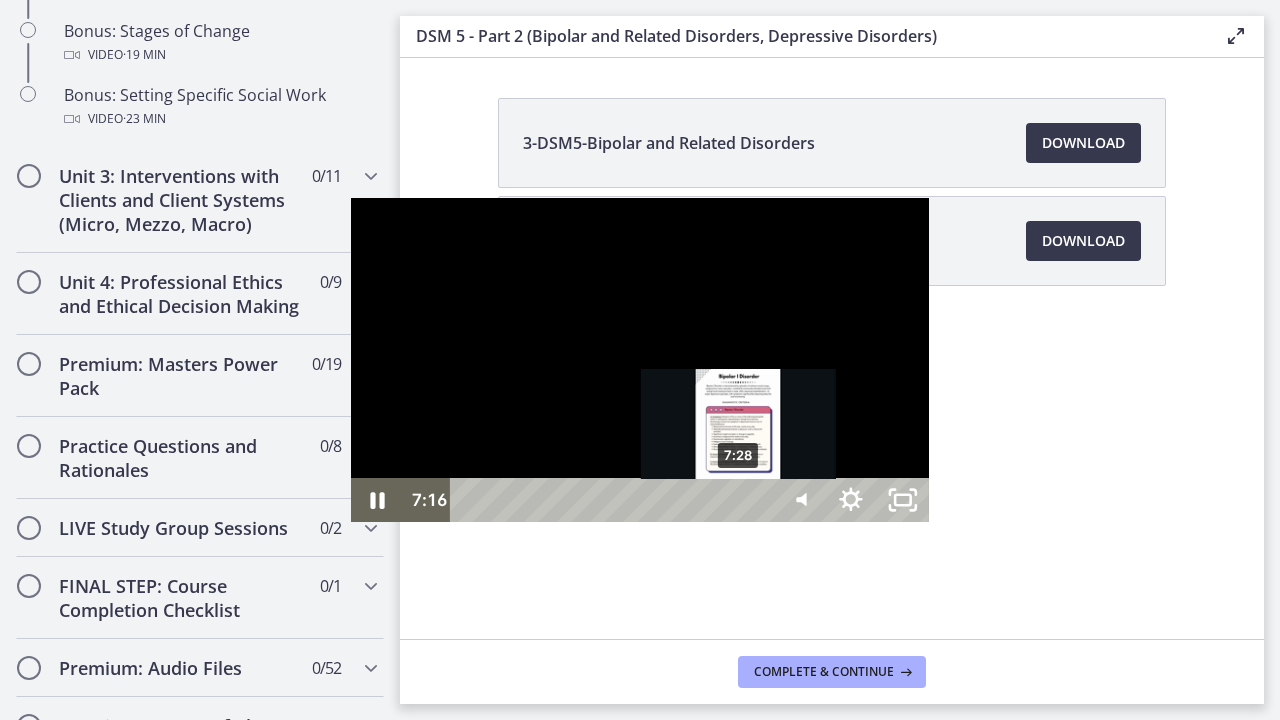 click on "7:28" at bounding box center (614, 500) 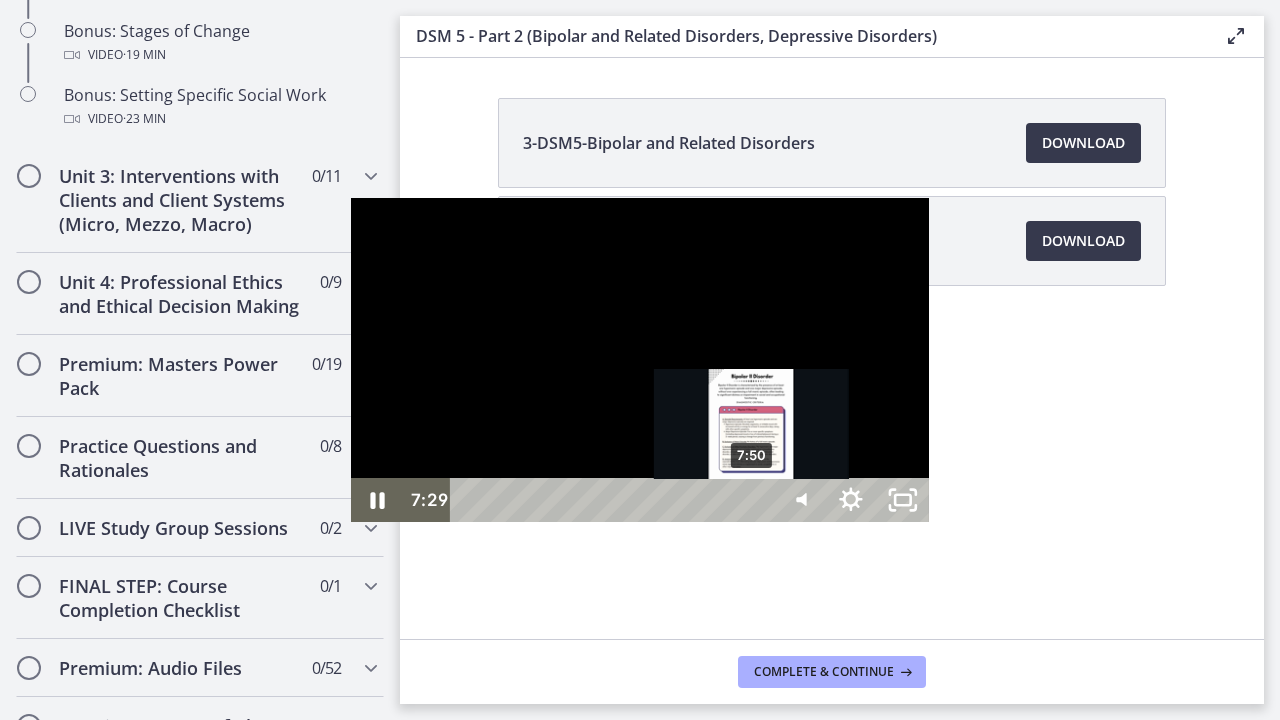 click on "7:50" at bounding box center [614, 500] 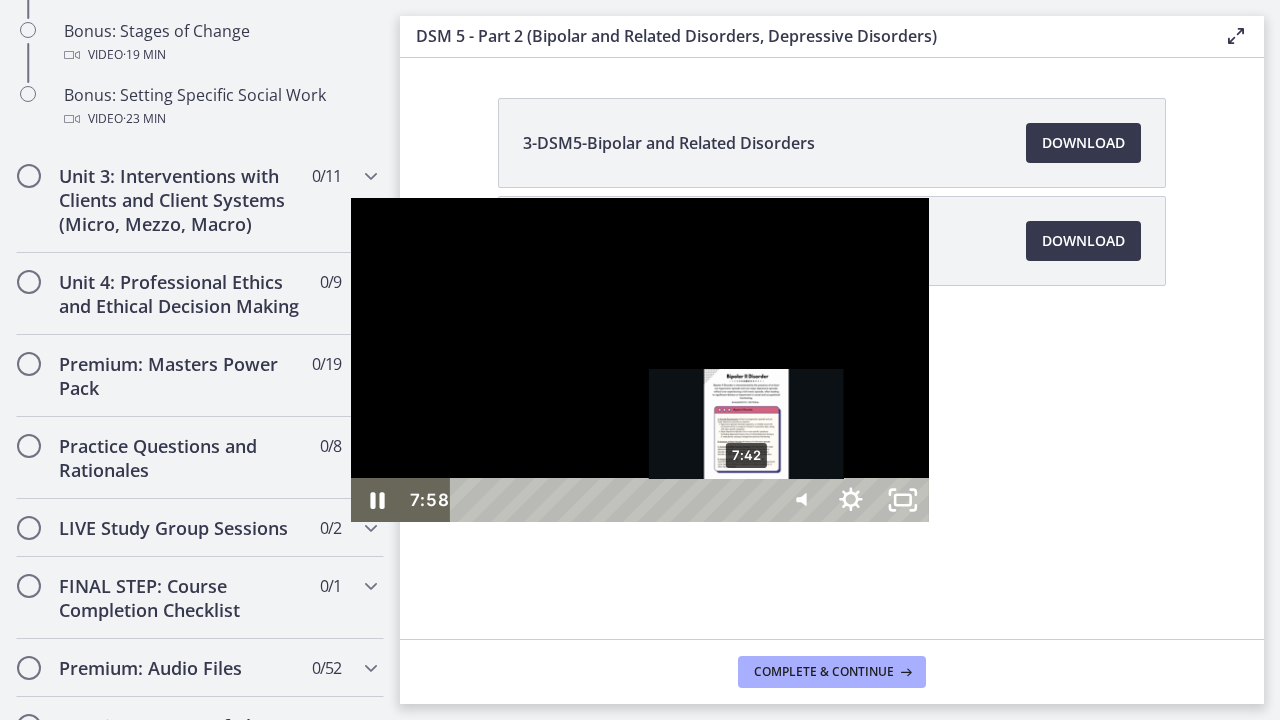 click on "7:42" at bounding box center [614, 500] 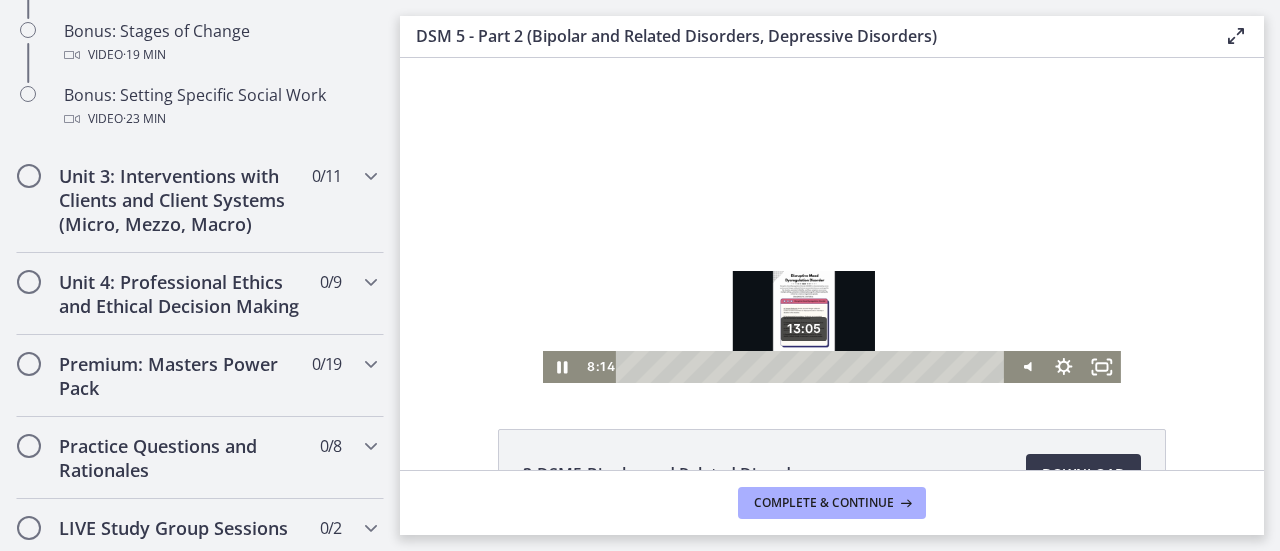 click on "13:05" at bounding box center [814, 367] 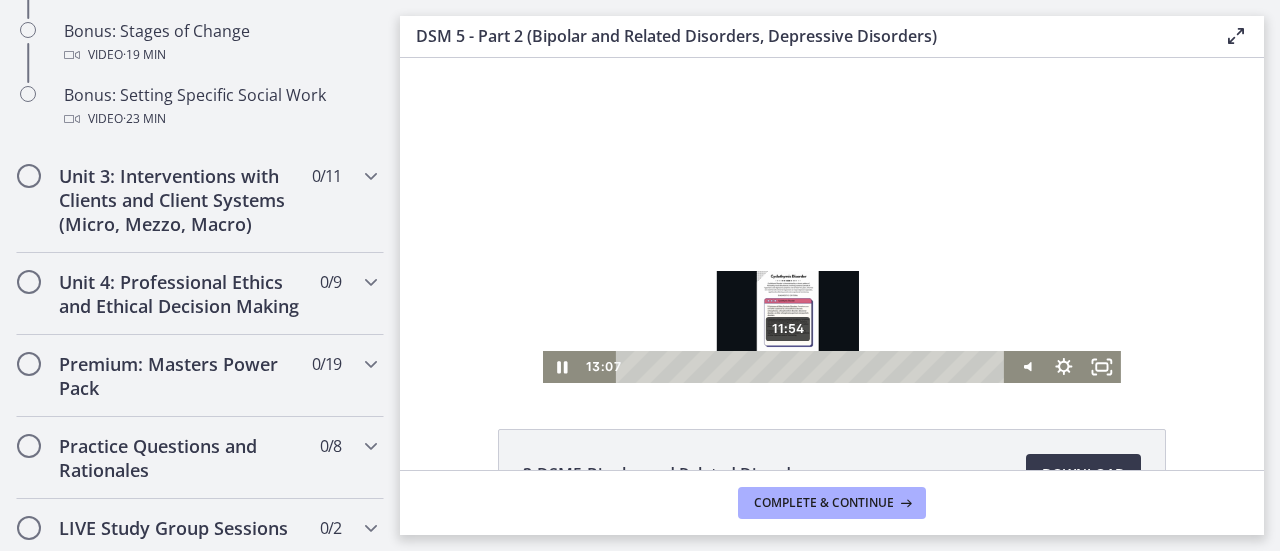 click on "11:54" at bounding box center (814, 367) 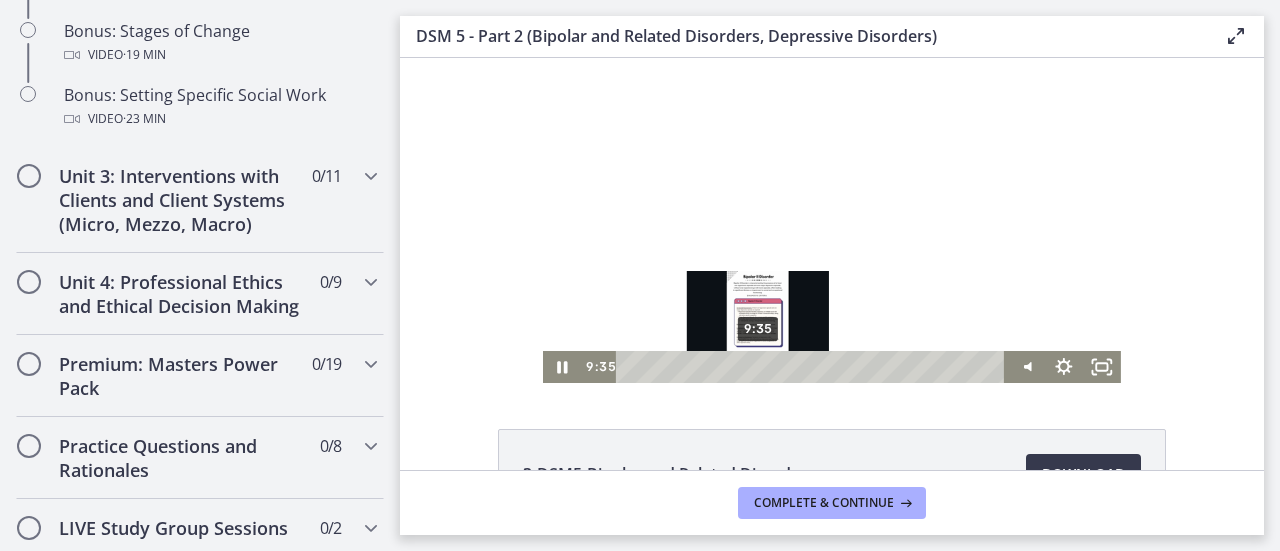 click on "9:35" at bounding box center [814, 367] 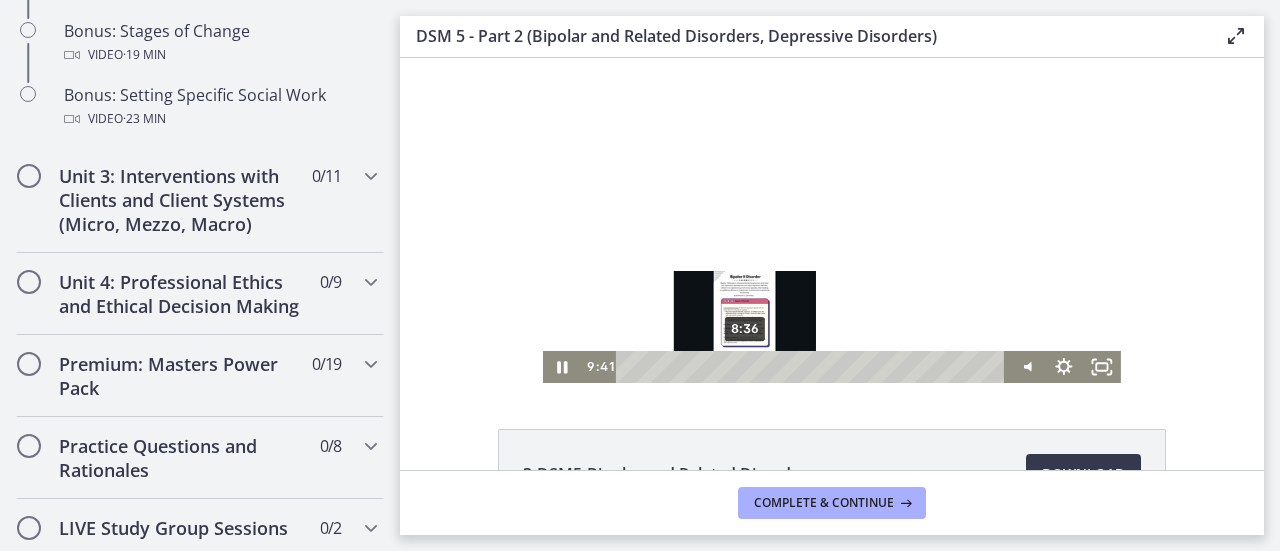 click on "8:36" at bounding box center (814, 367) 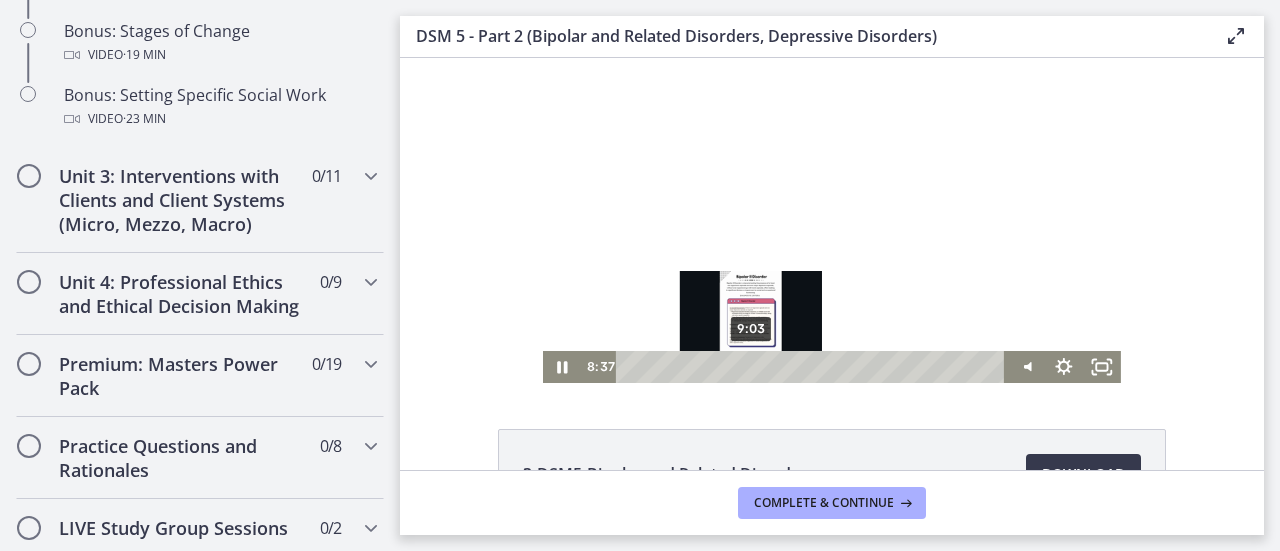 click on "9:03" at bounding box center [814, 367] 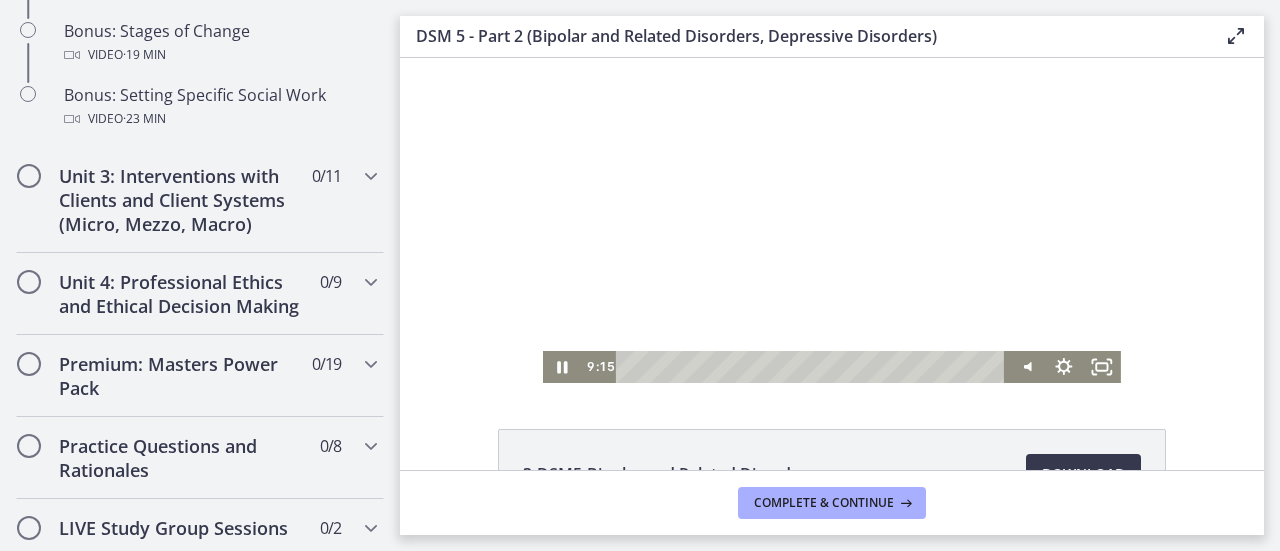click 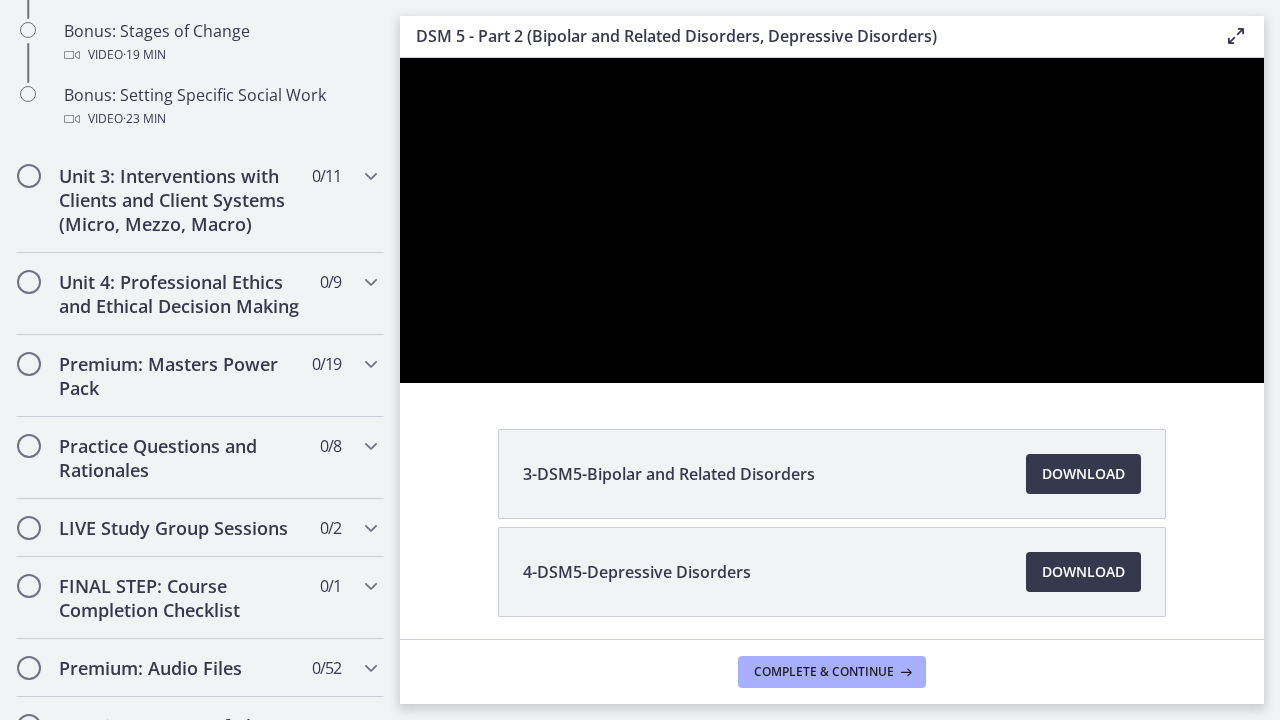 click at bounding box center (832, 220) 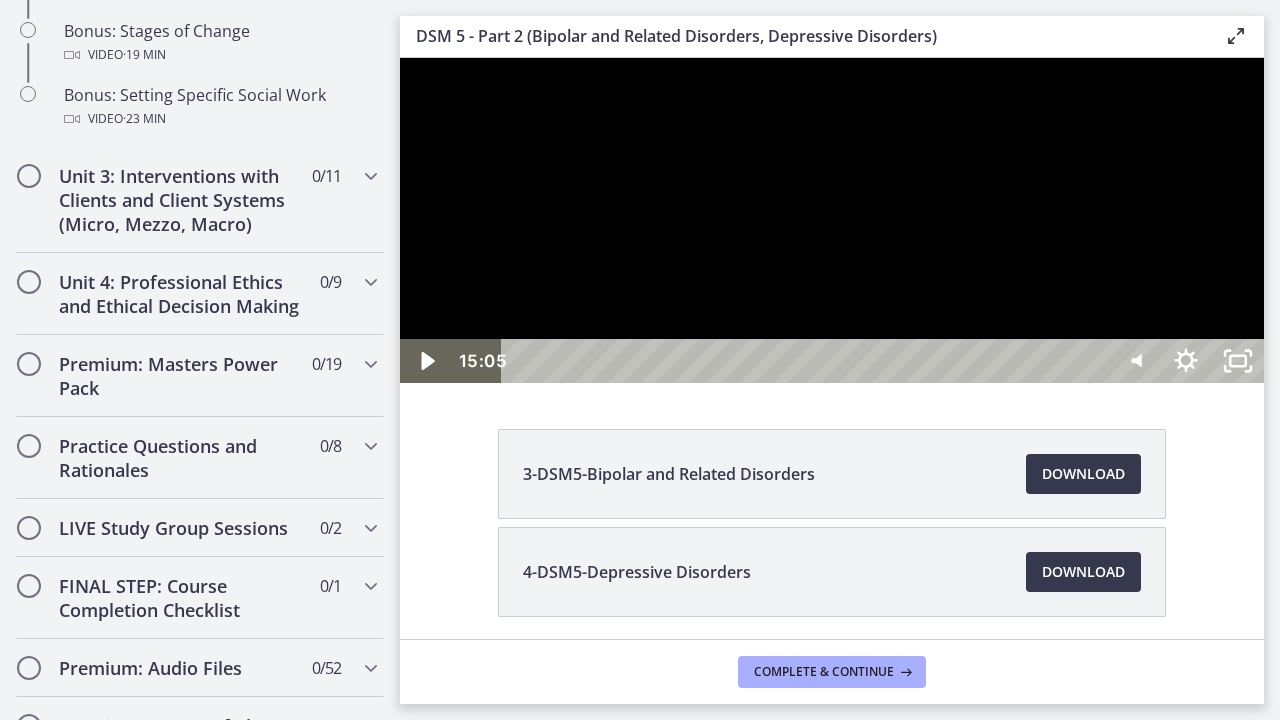 click 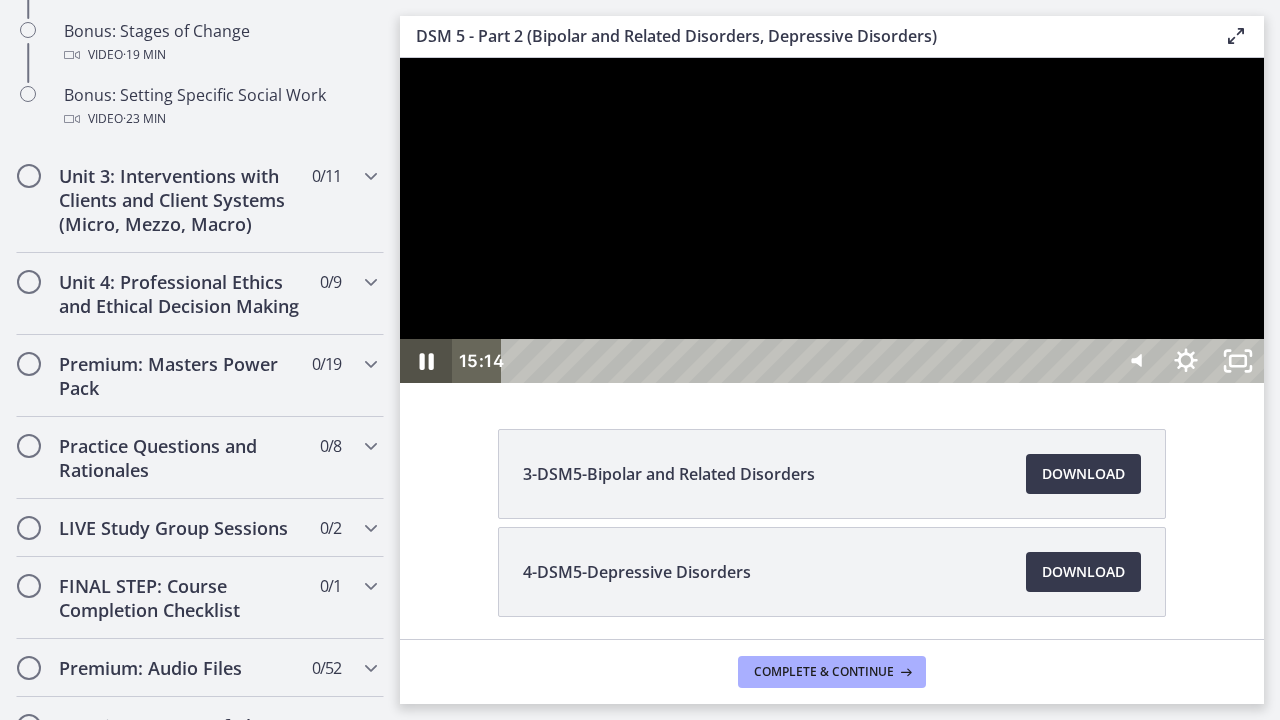 click 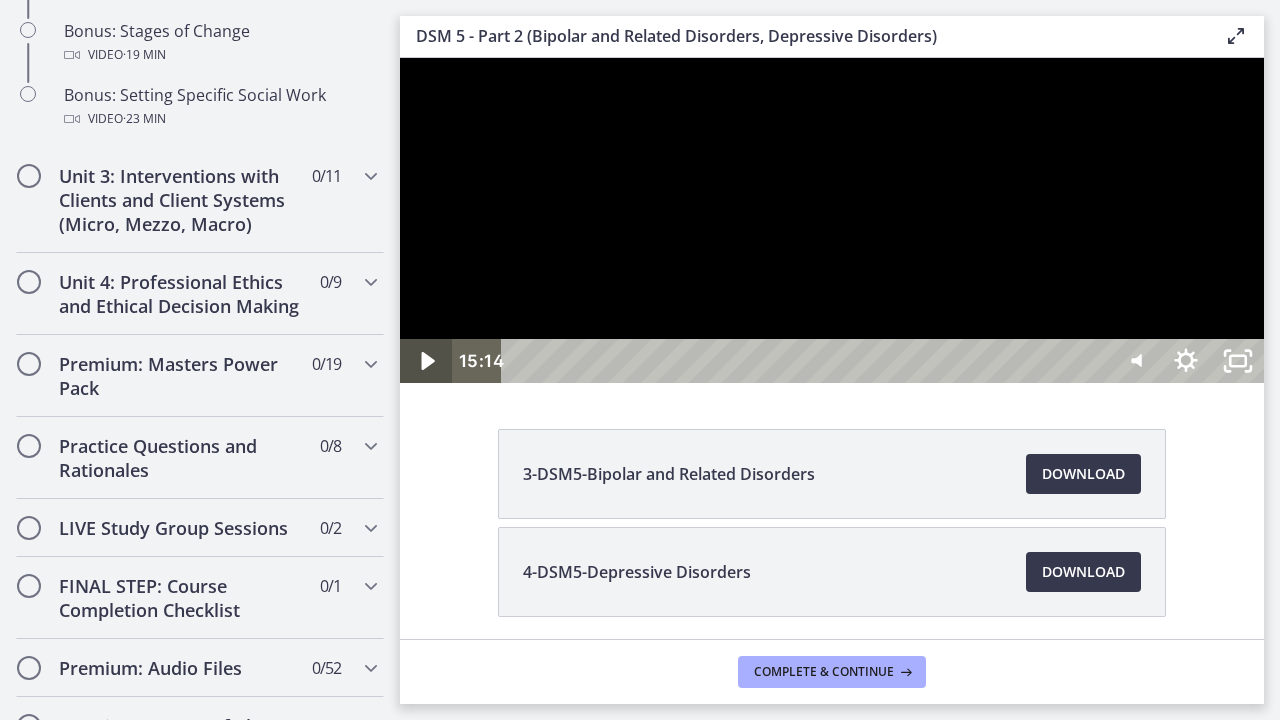 click 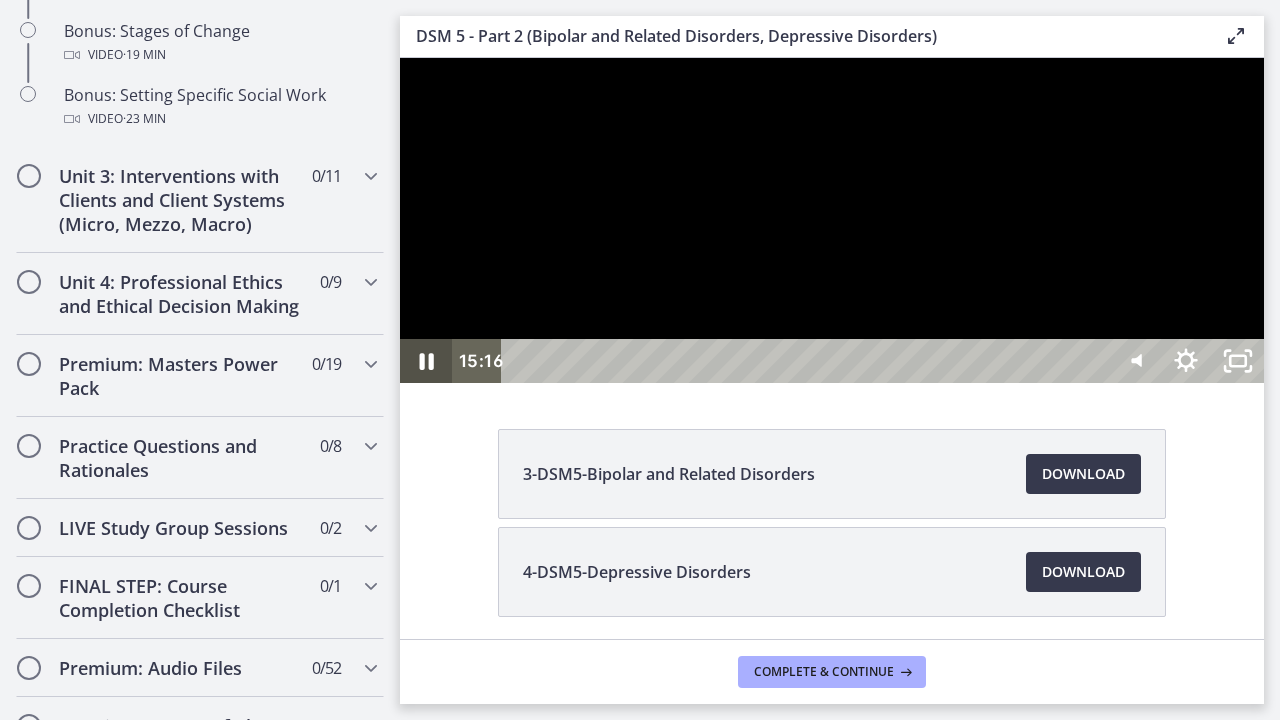 click 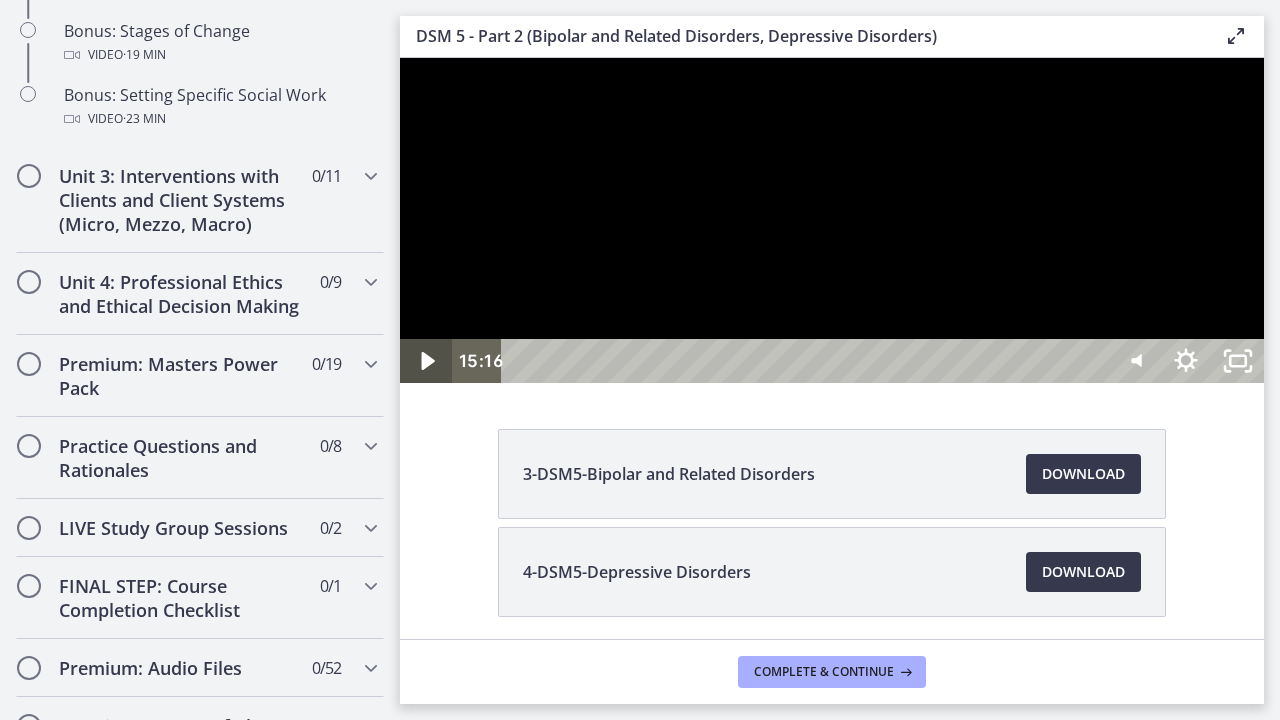 click 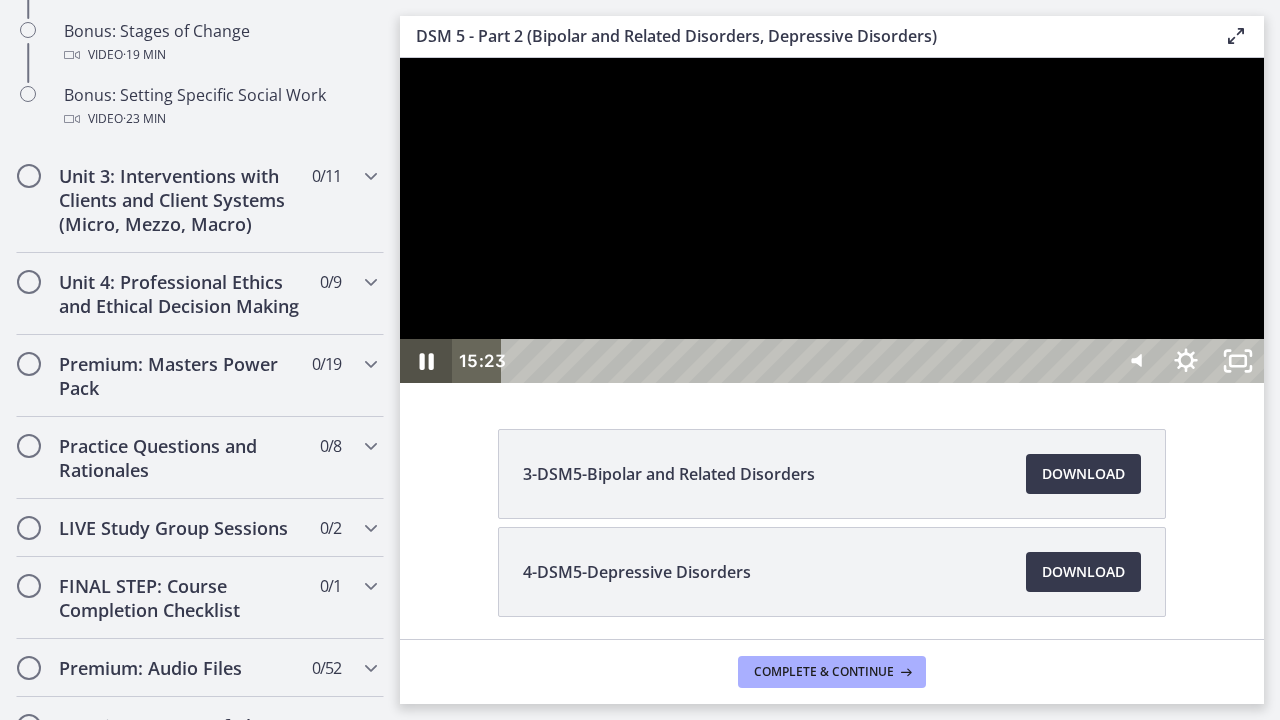 click 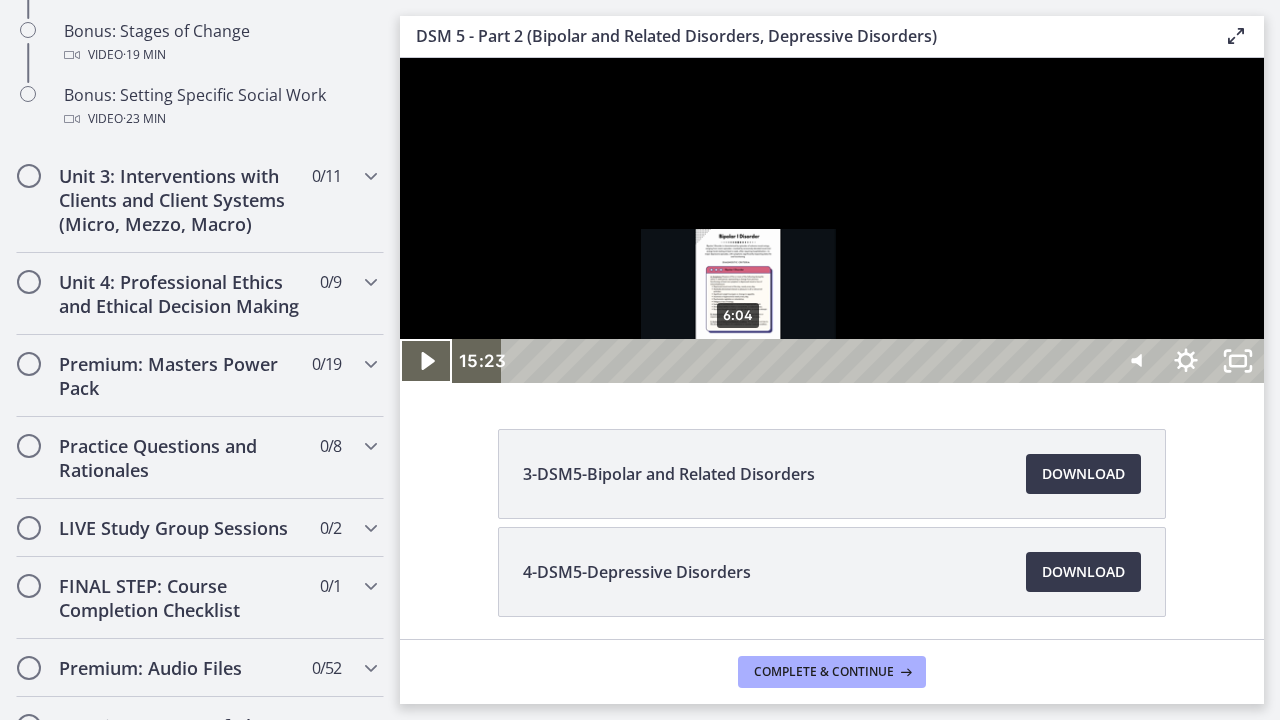 click 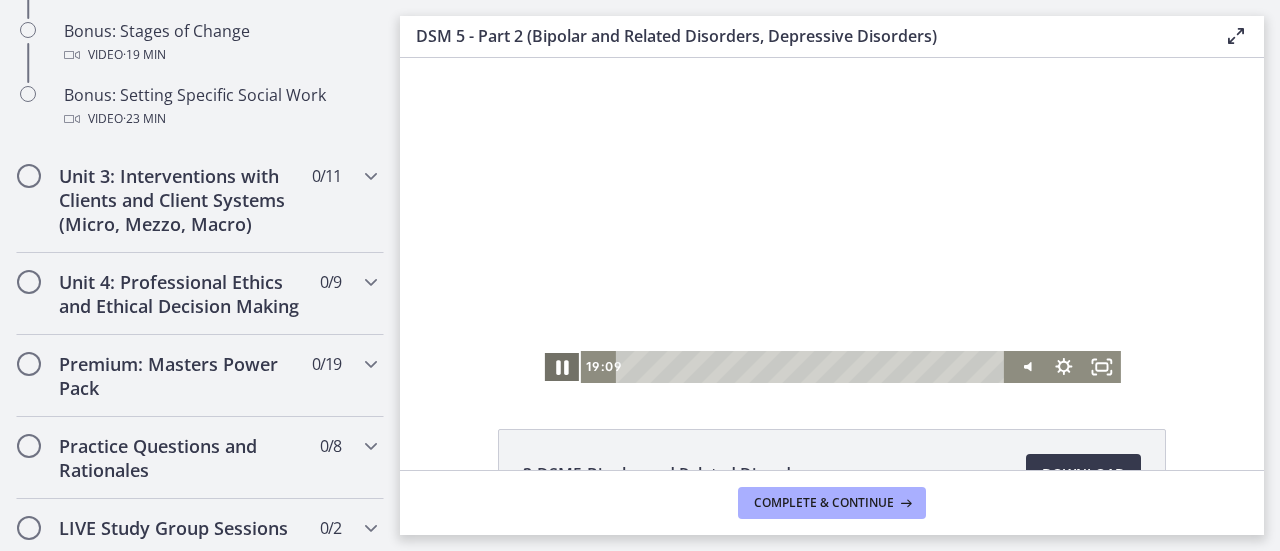 click 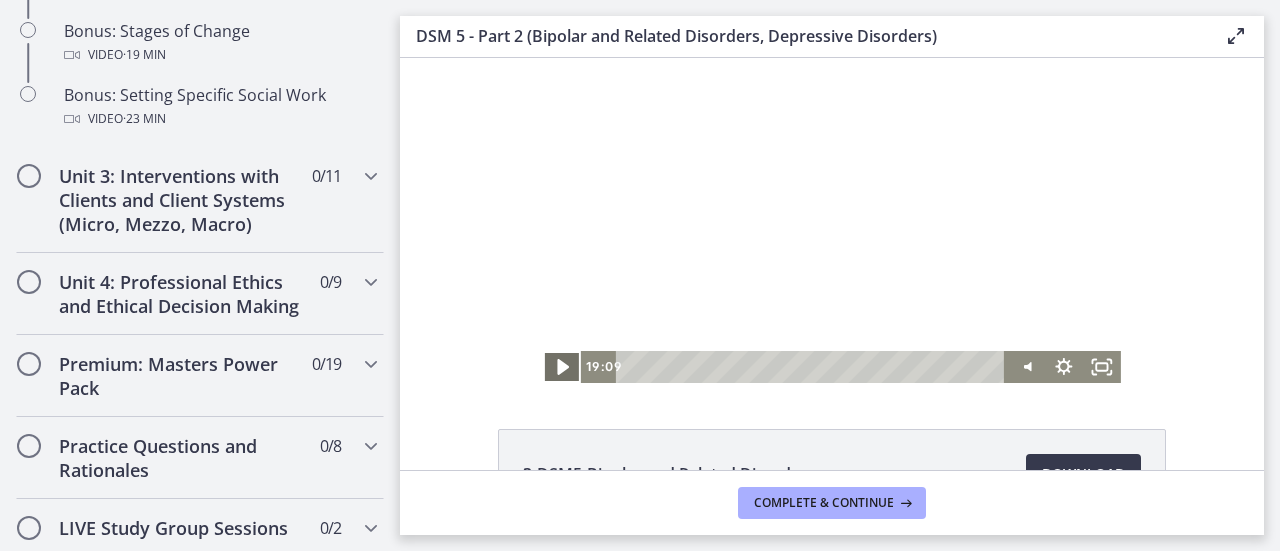click 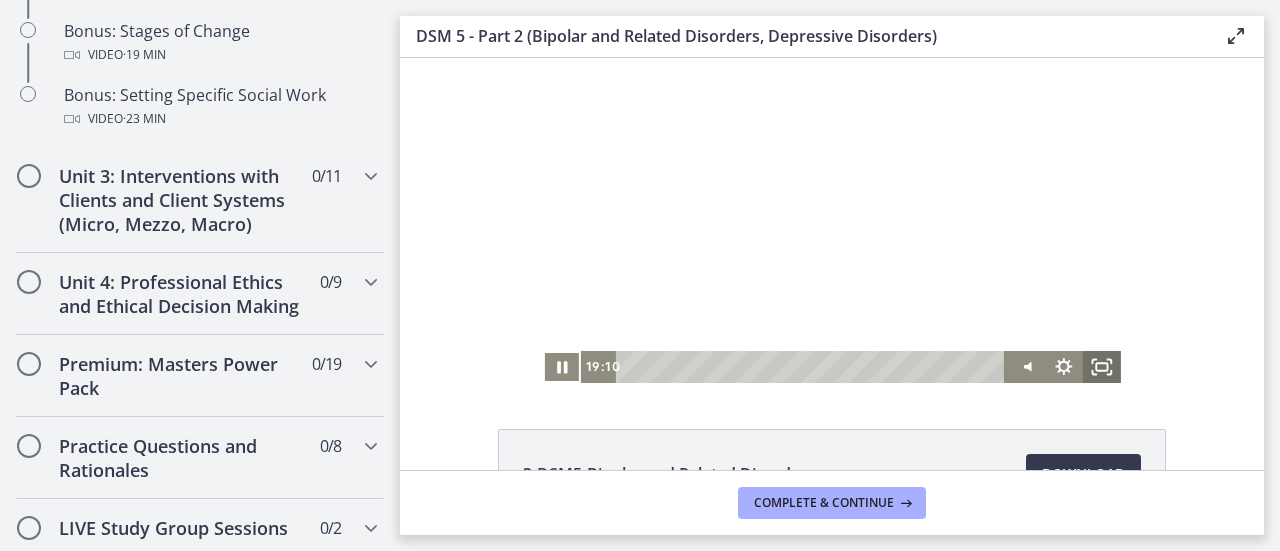 click 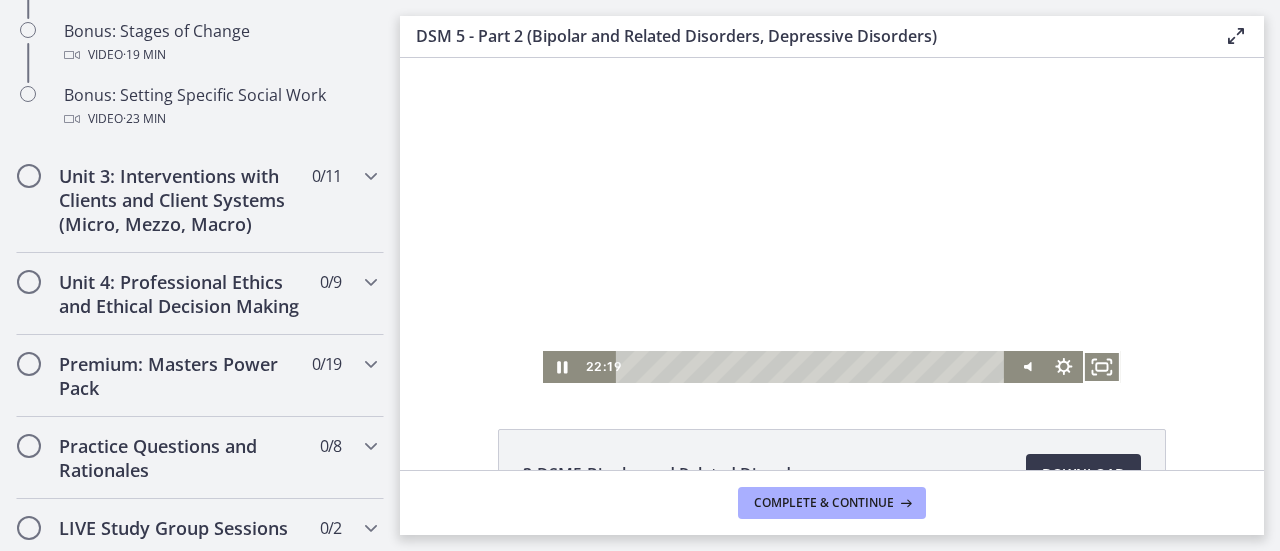 click 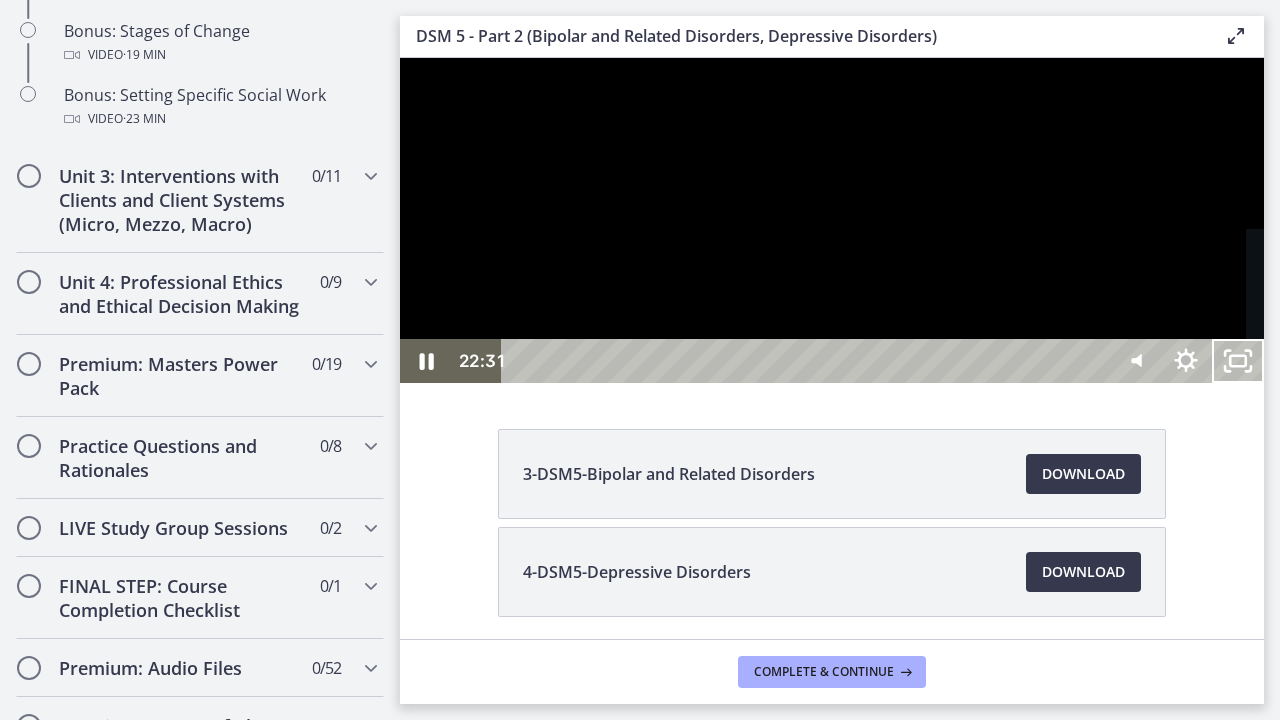 click on "22:51" at bounding box center [807, 361] 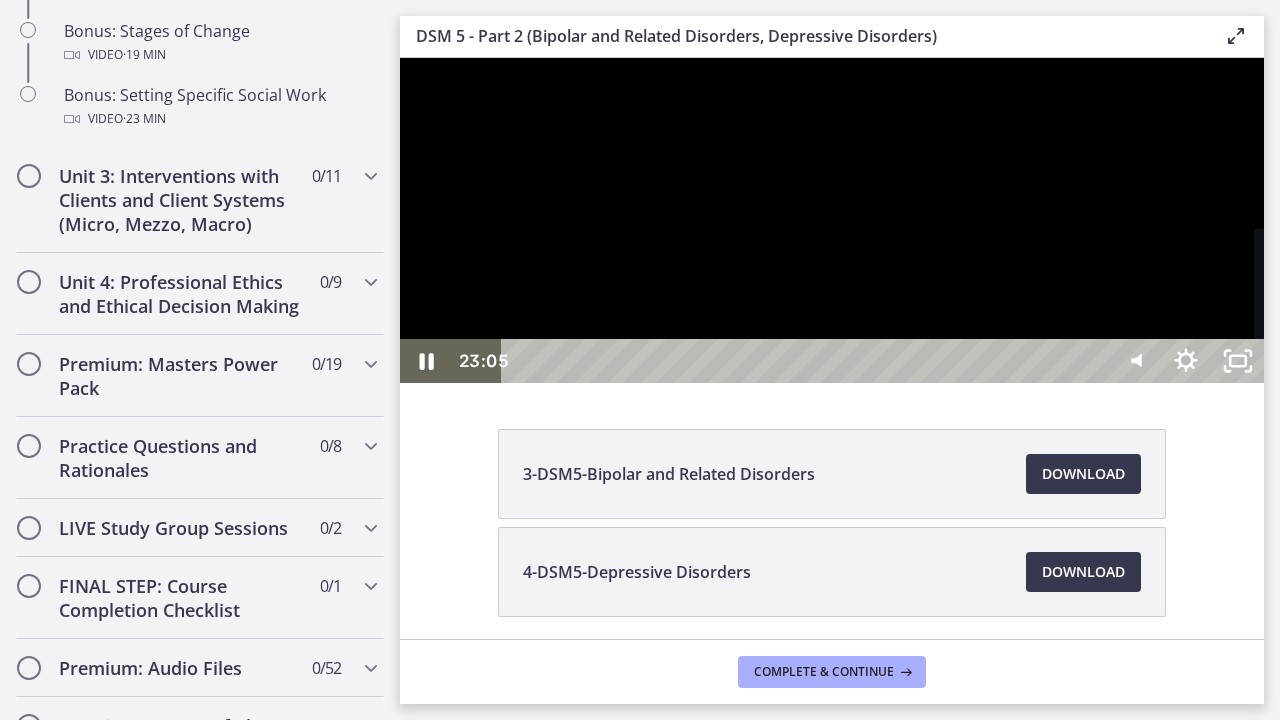 click on "23:05" at bounding box center (807, 361) 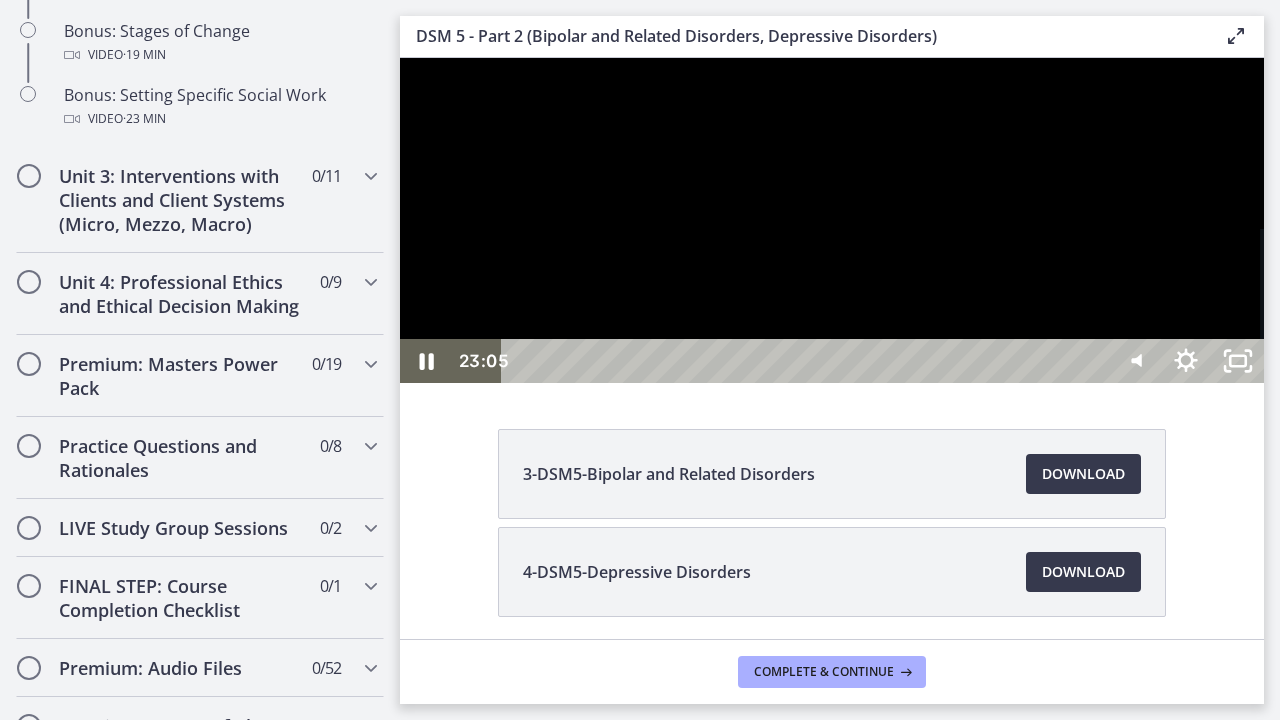 click on "23:15" at bounding box center (807, 361) 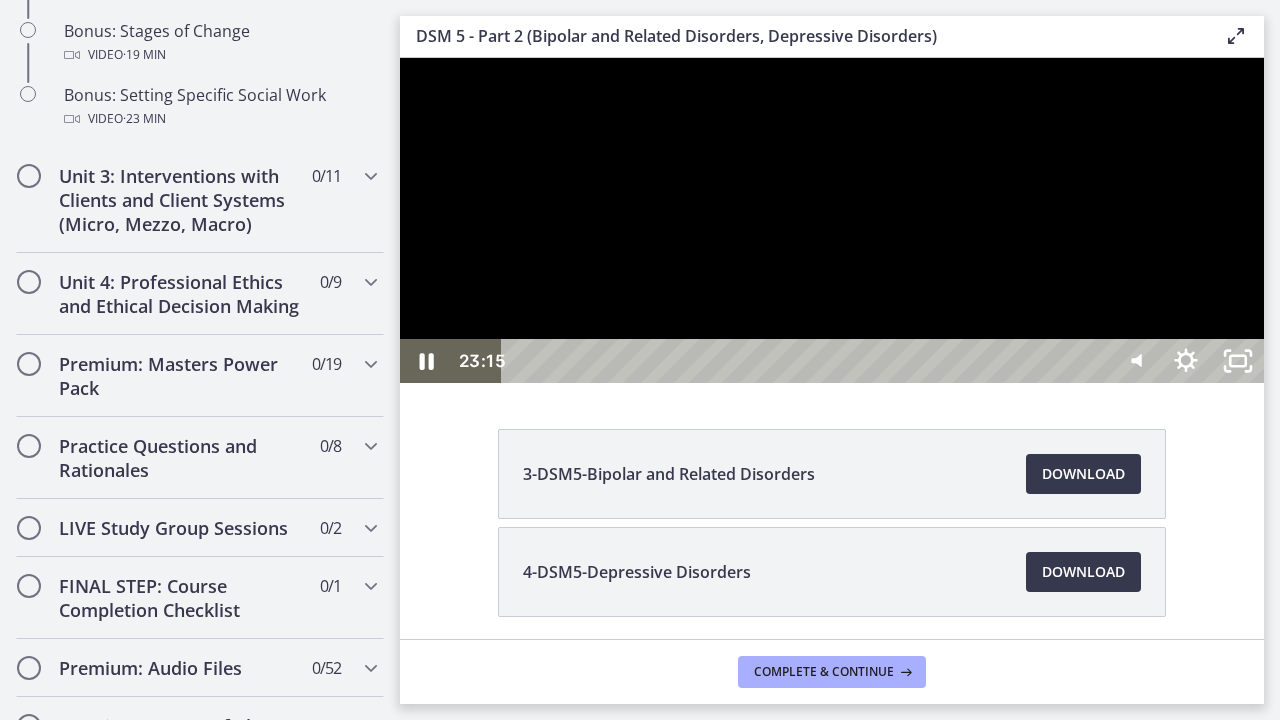 click on "24:03" at bounding box center (807, 361) 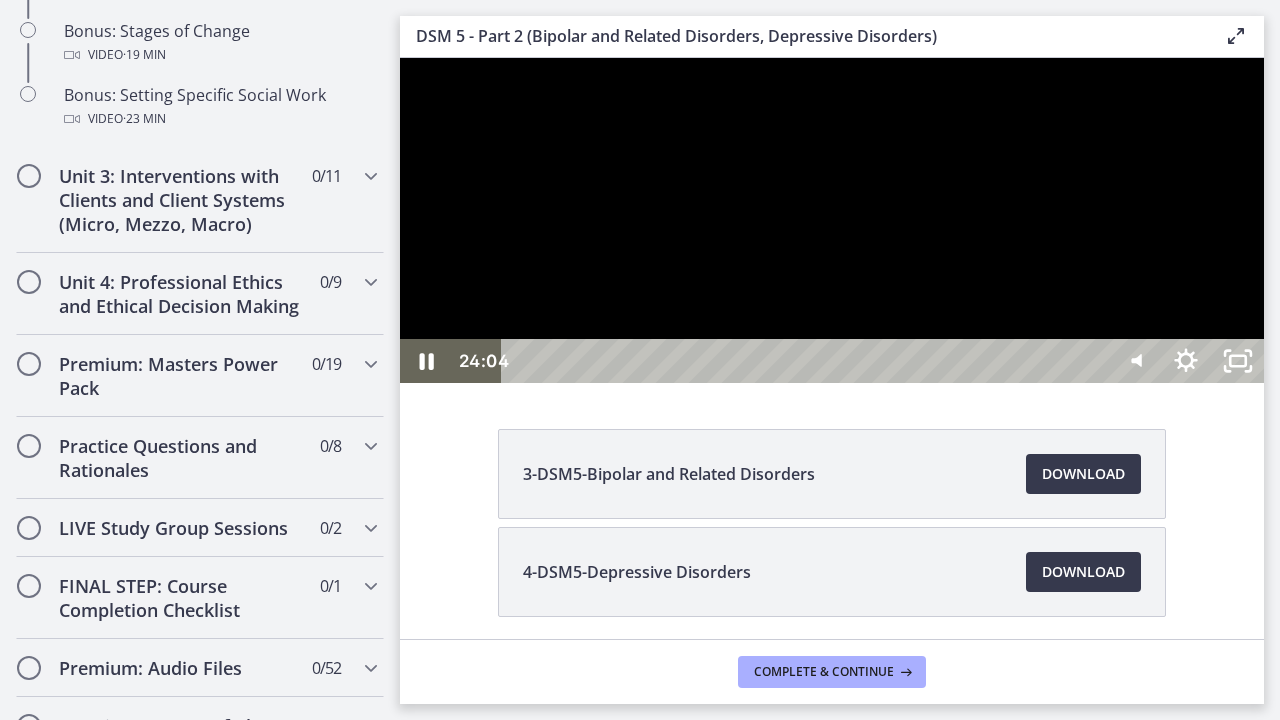 click on "24:33" at bounding box center [807, 361] 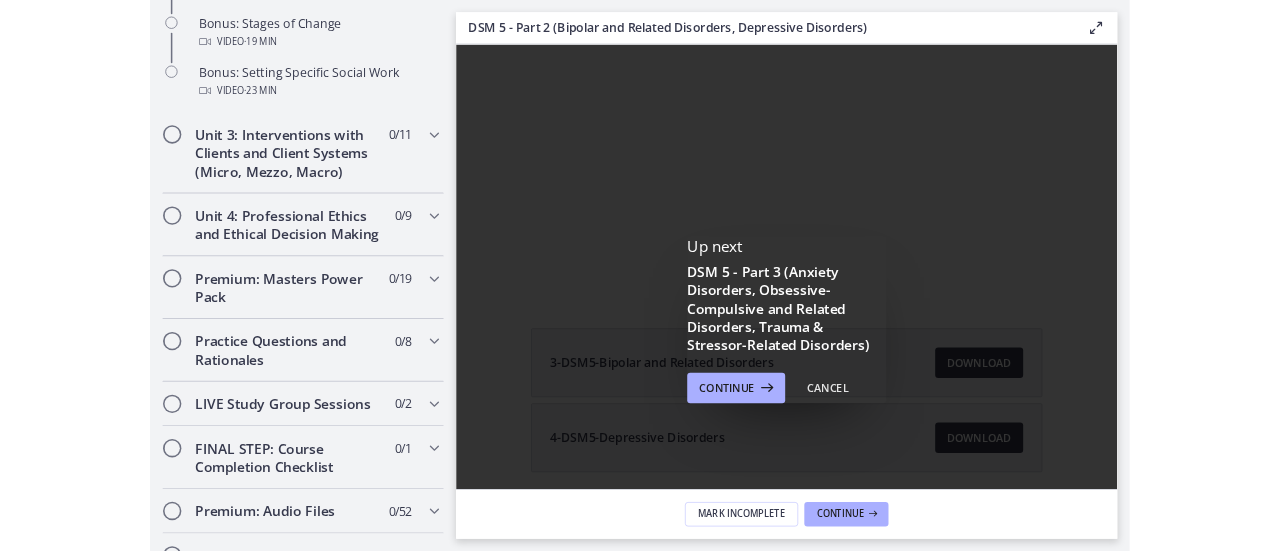 scroll, scrollTop: 0, scrollLeft: 0, axis: both 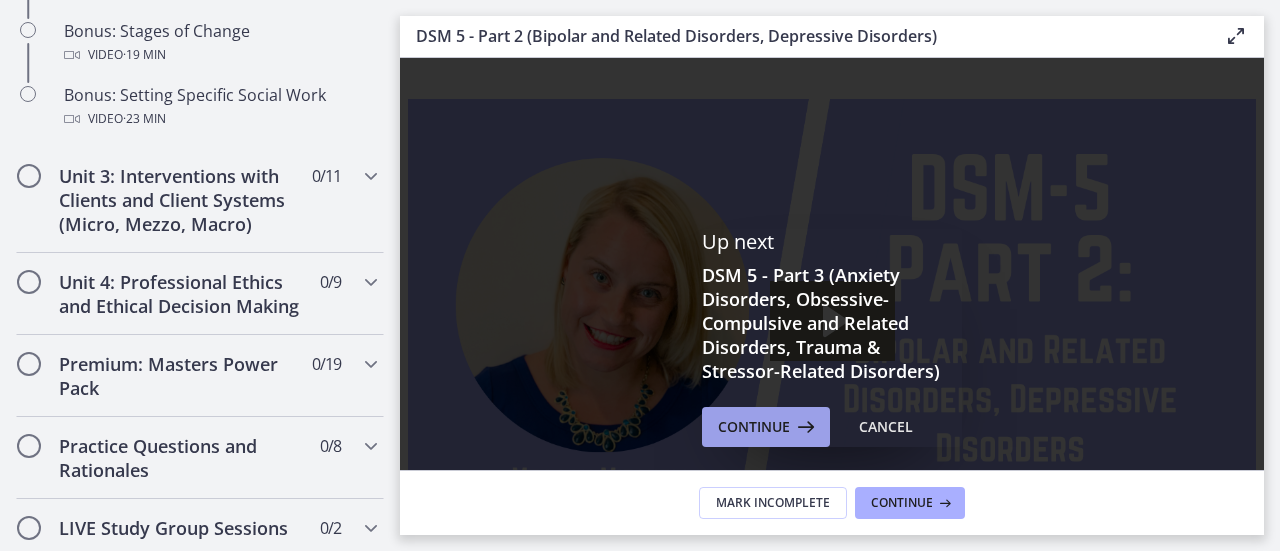 click on "Continue" at bounding box center [754, 427] 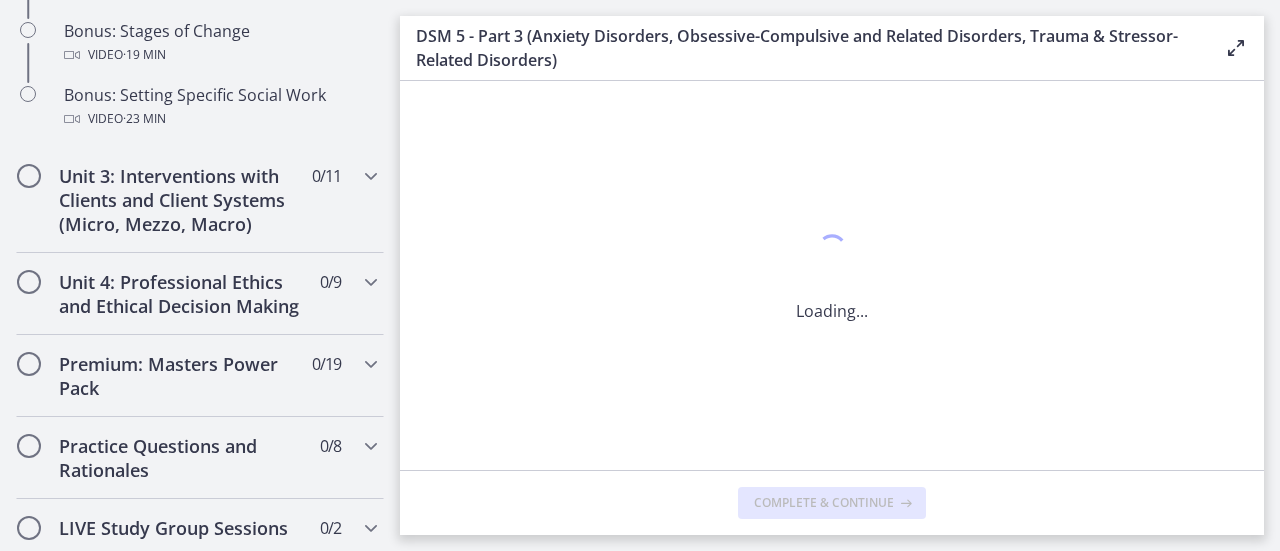 scroll, scrollTop: 0, scrollLeft: 0, axis: both 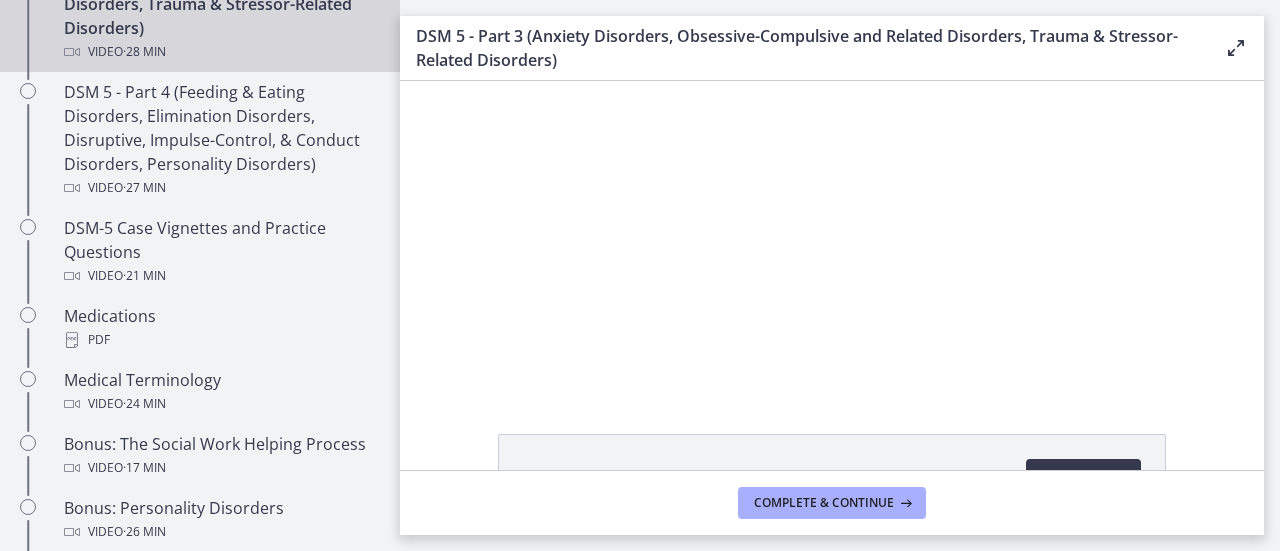 click at bounding box center [832, 234] 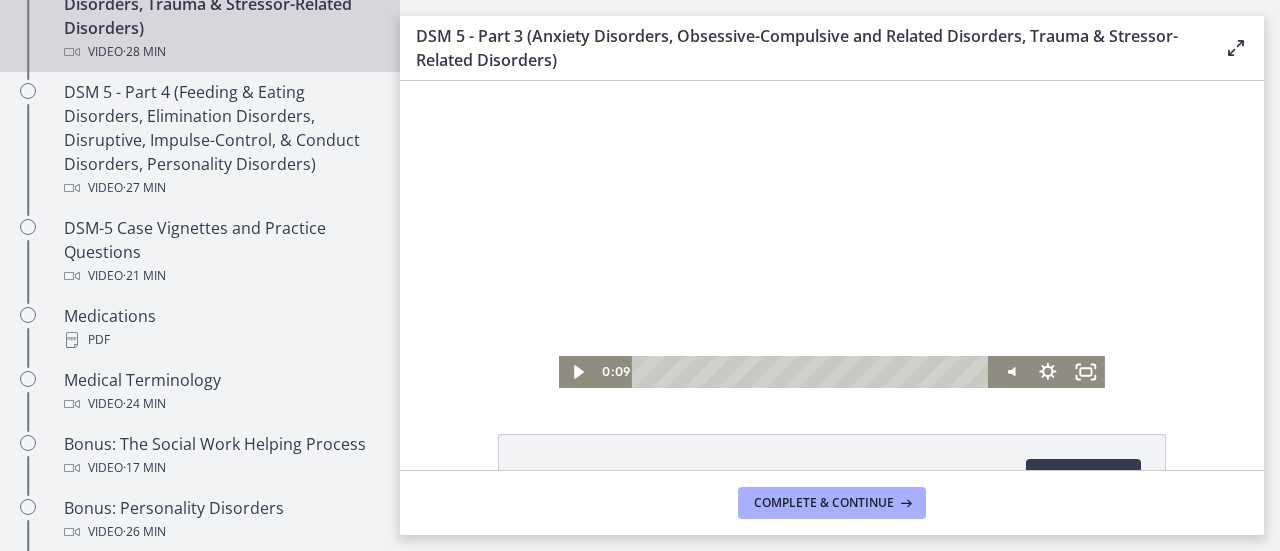 click 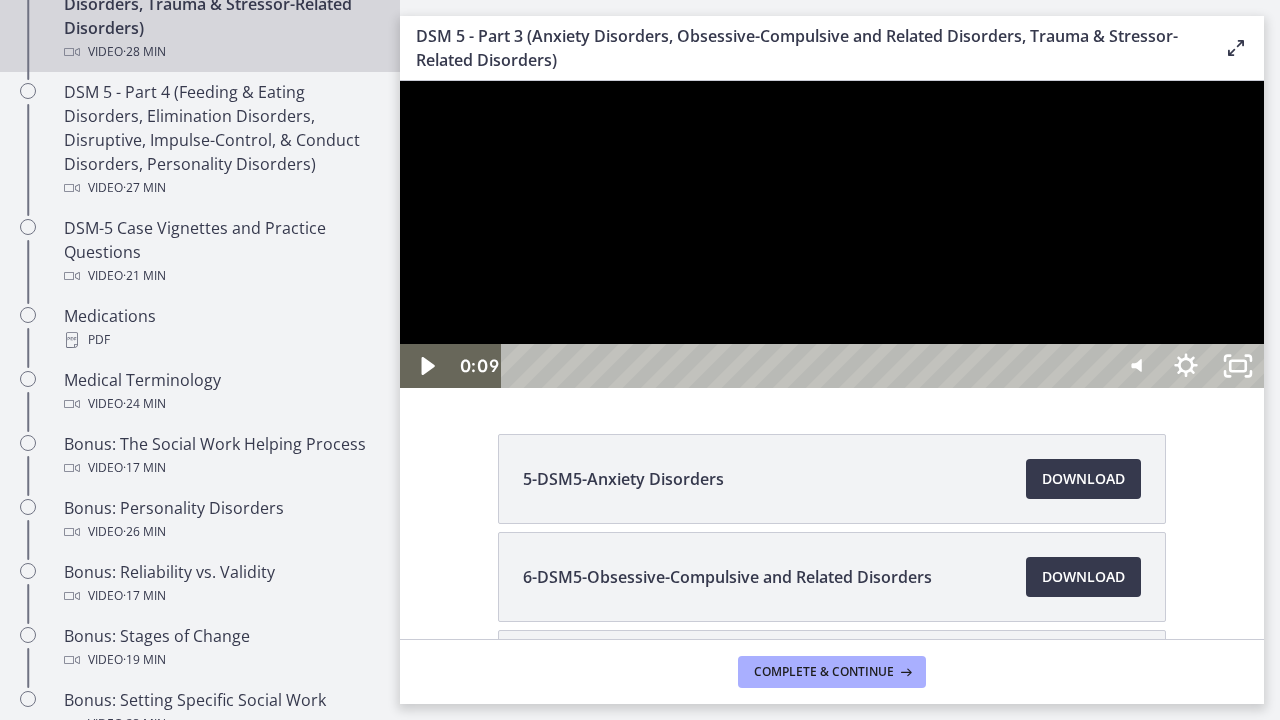 click 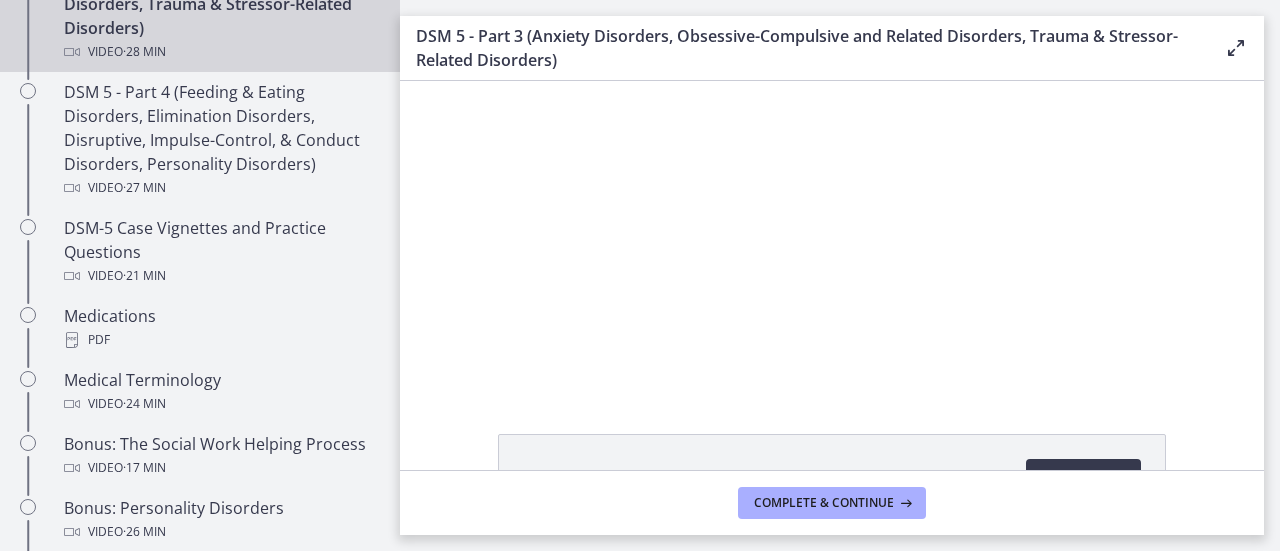 click at bounding box center (832, 234) 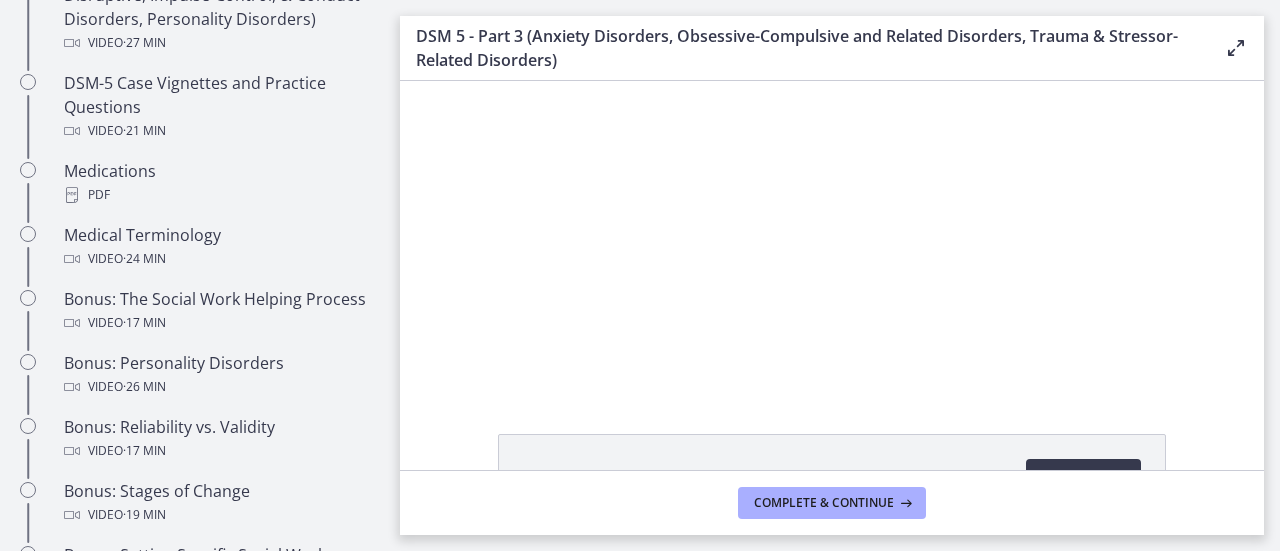 scroll, scrollTop: 1440, scrollLeft: 0, axis: vertical 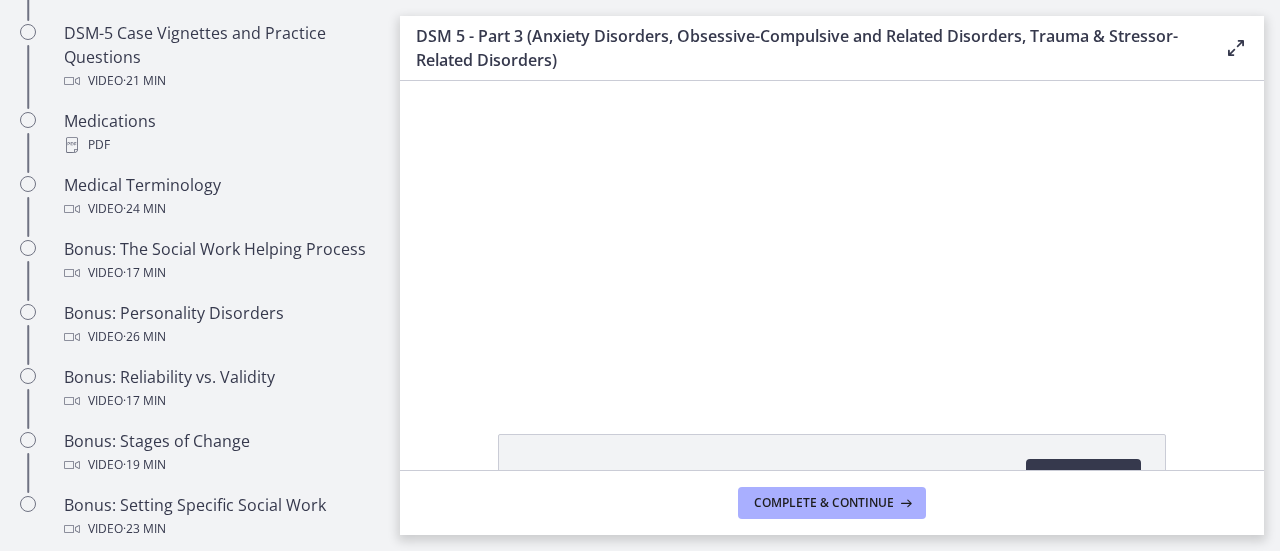 click at bounding box center [832, 234] 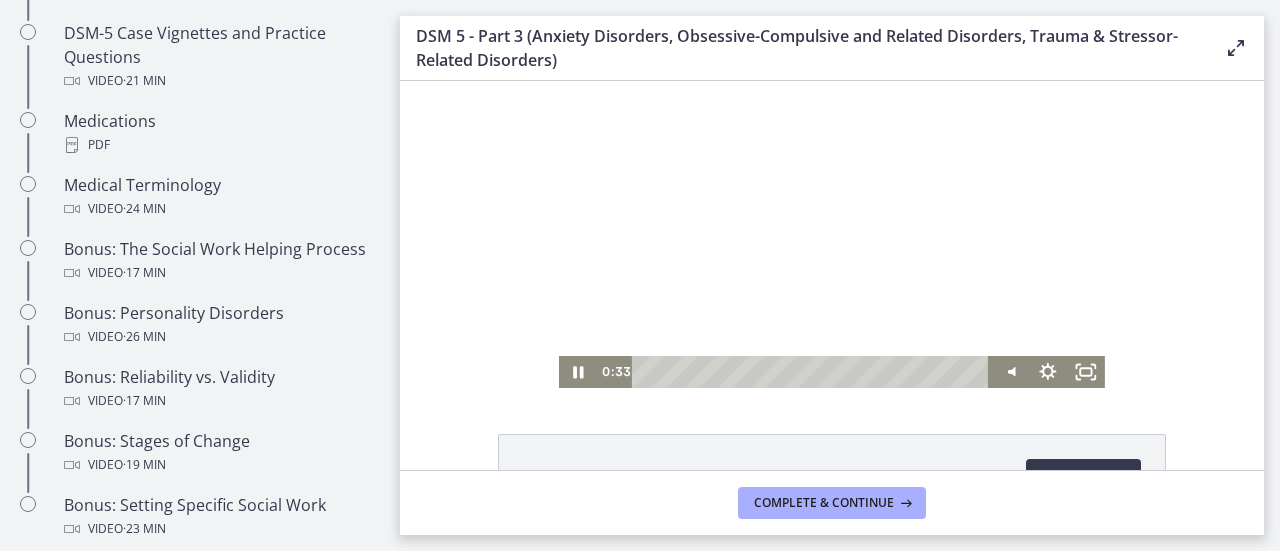 click 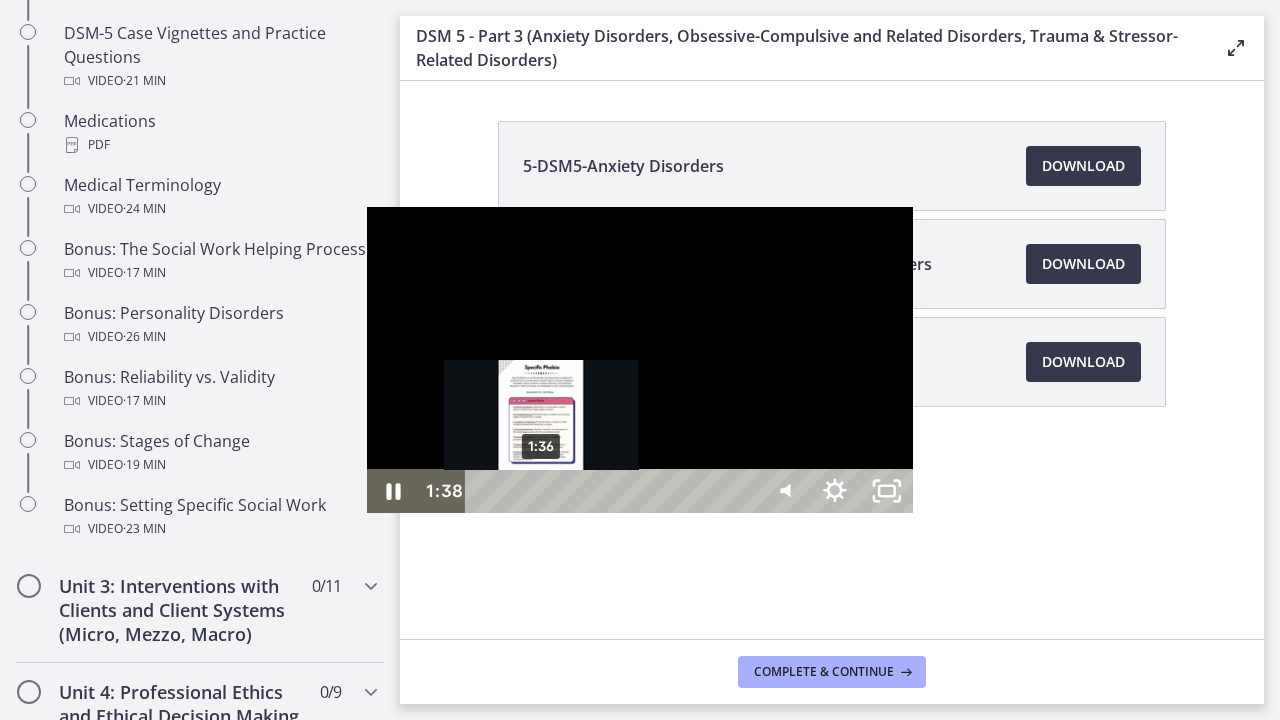 click on "1:36" at bounding box center (613, 491) 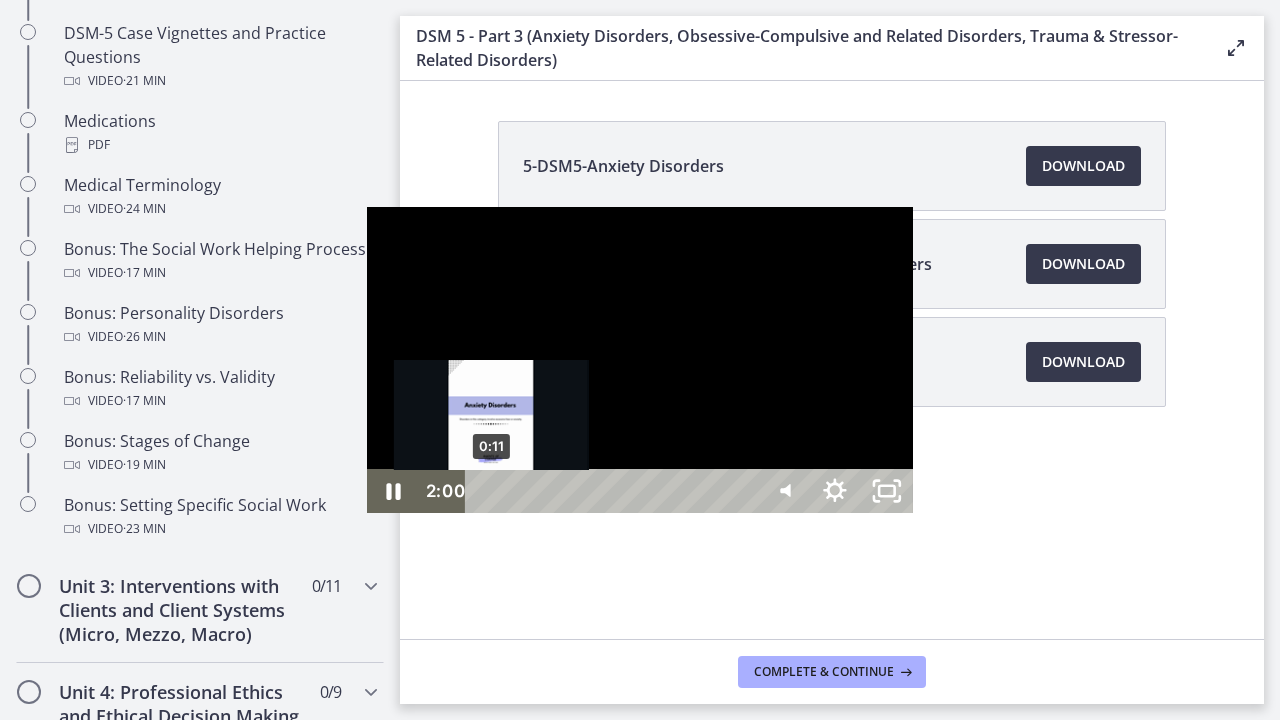 click 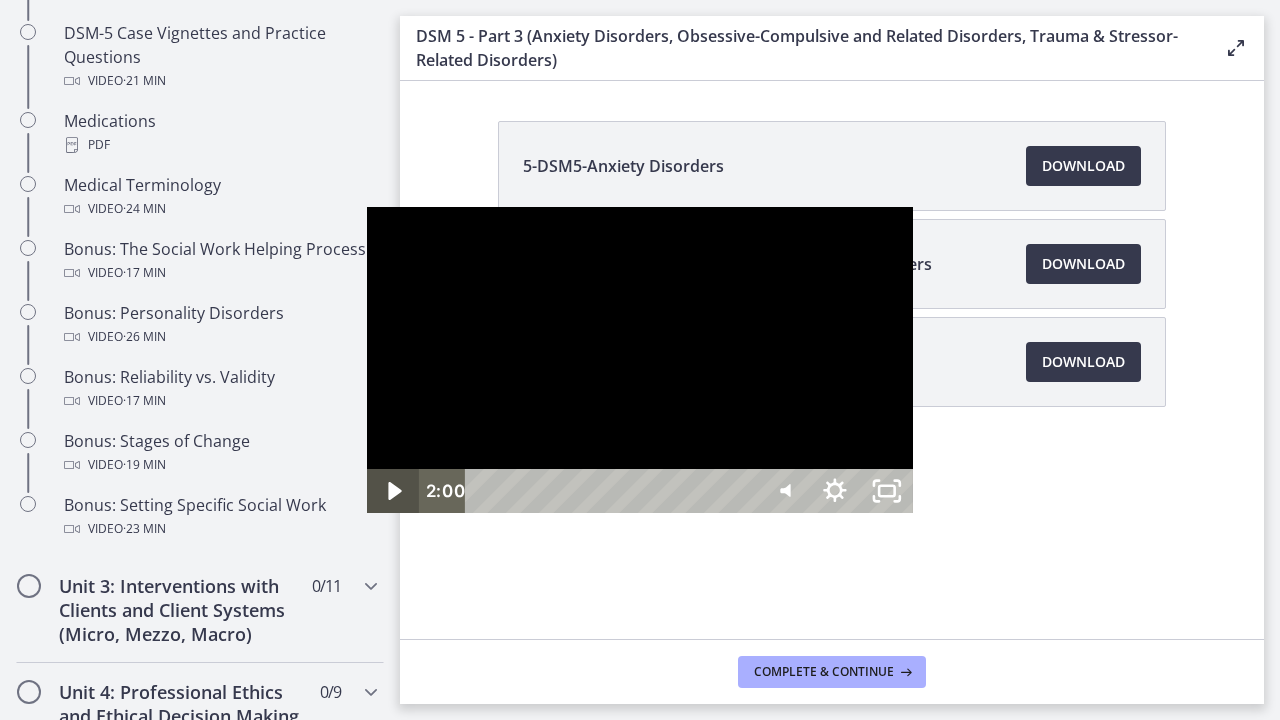 type 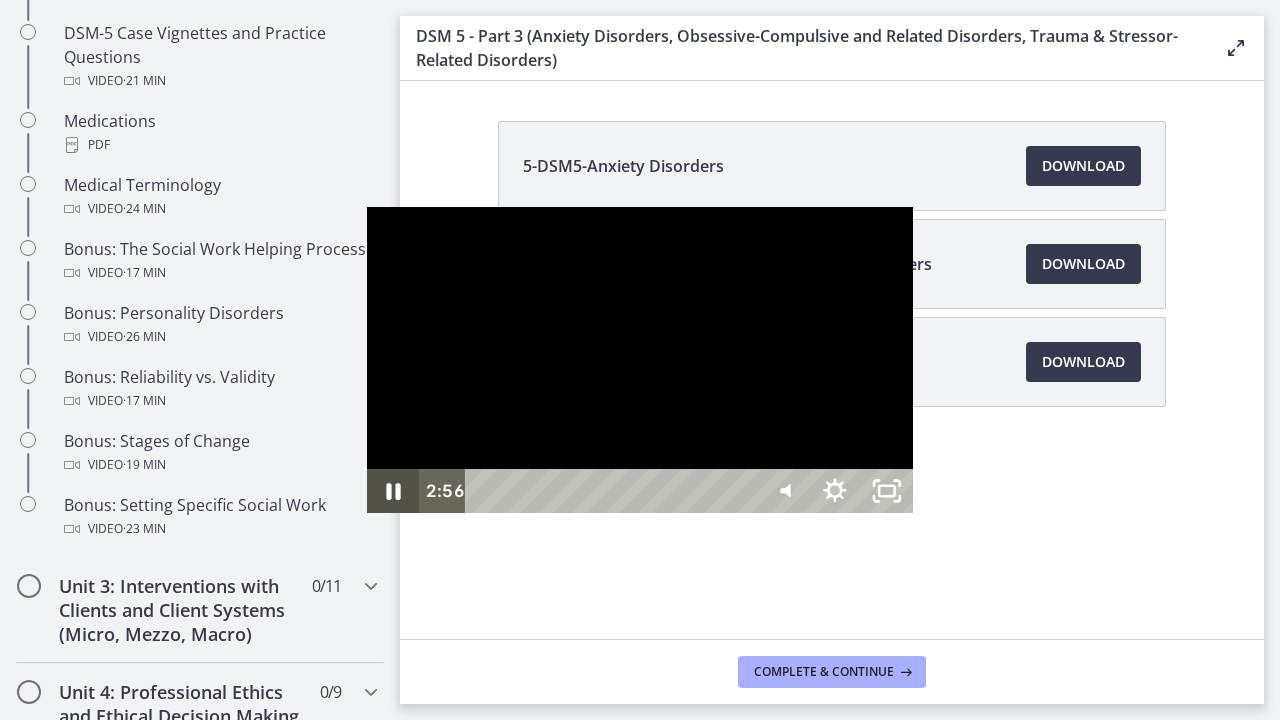 click 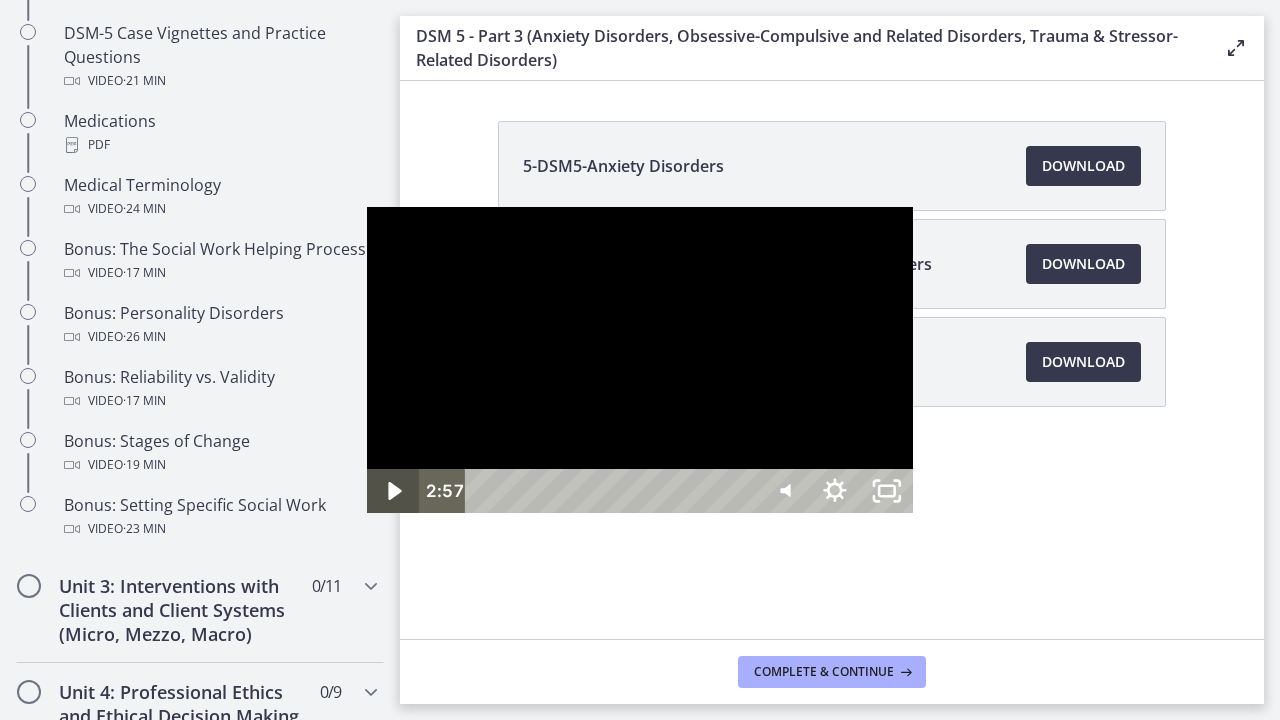 click 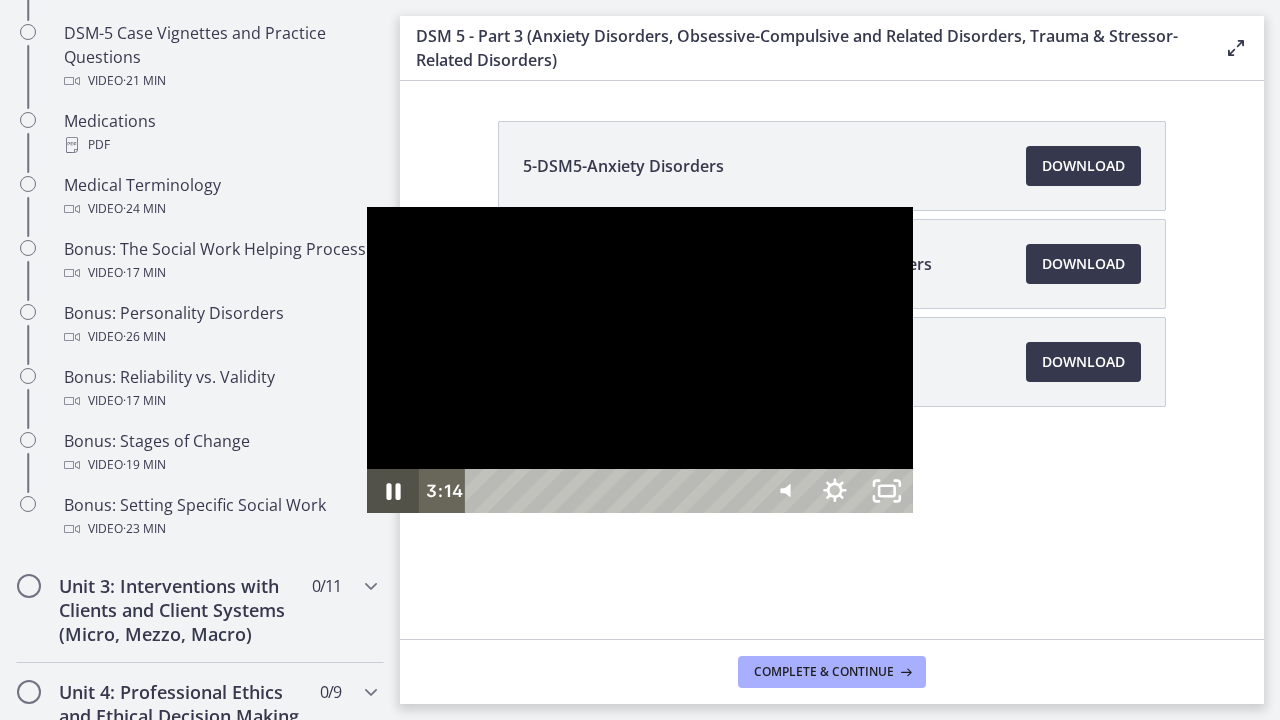 click at bounding box center (393, 491) 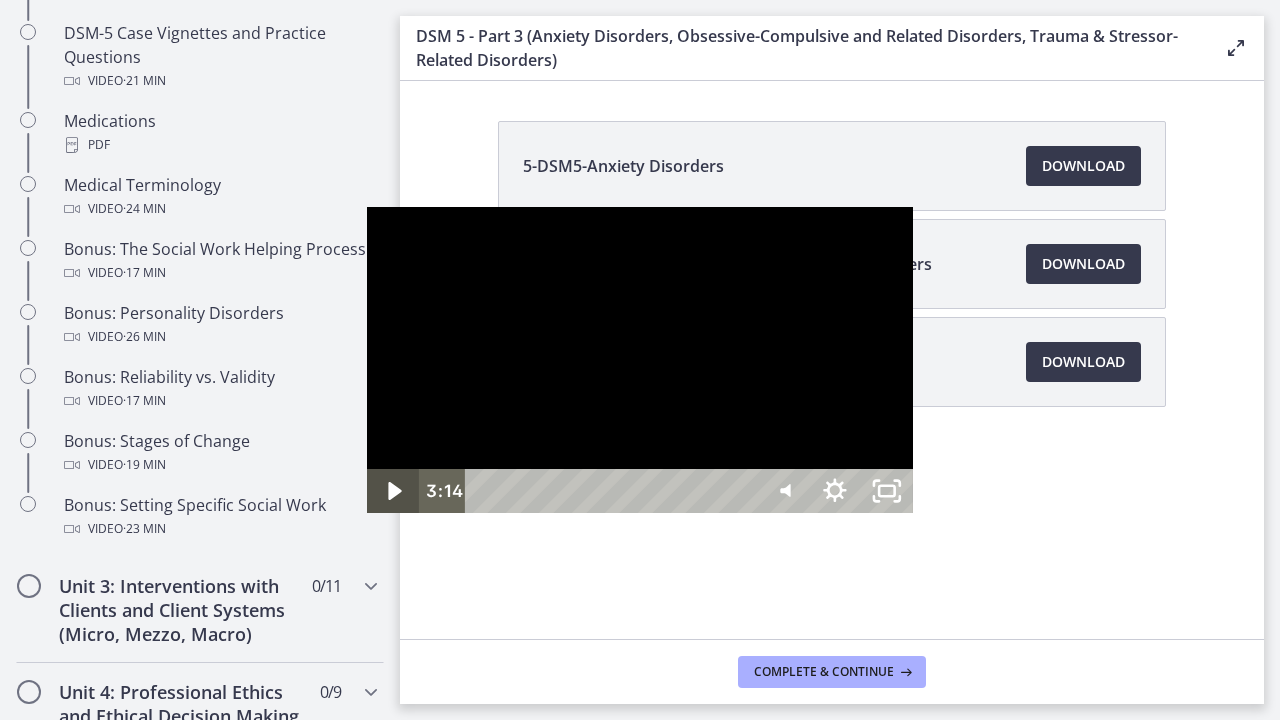 click at bounding box center (393, 491) 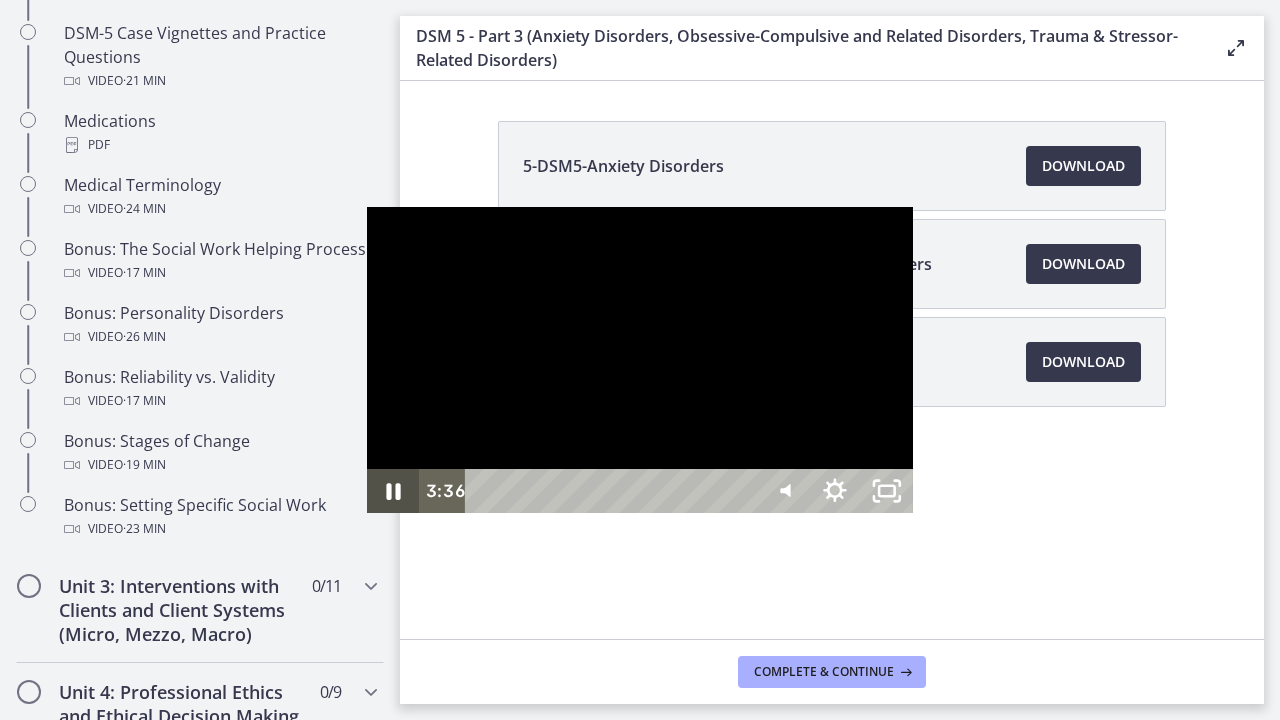 click at bounding box center (640, 360) 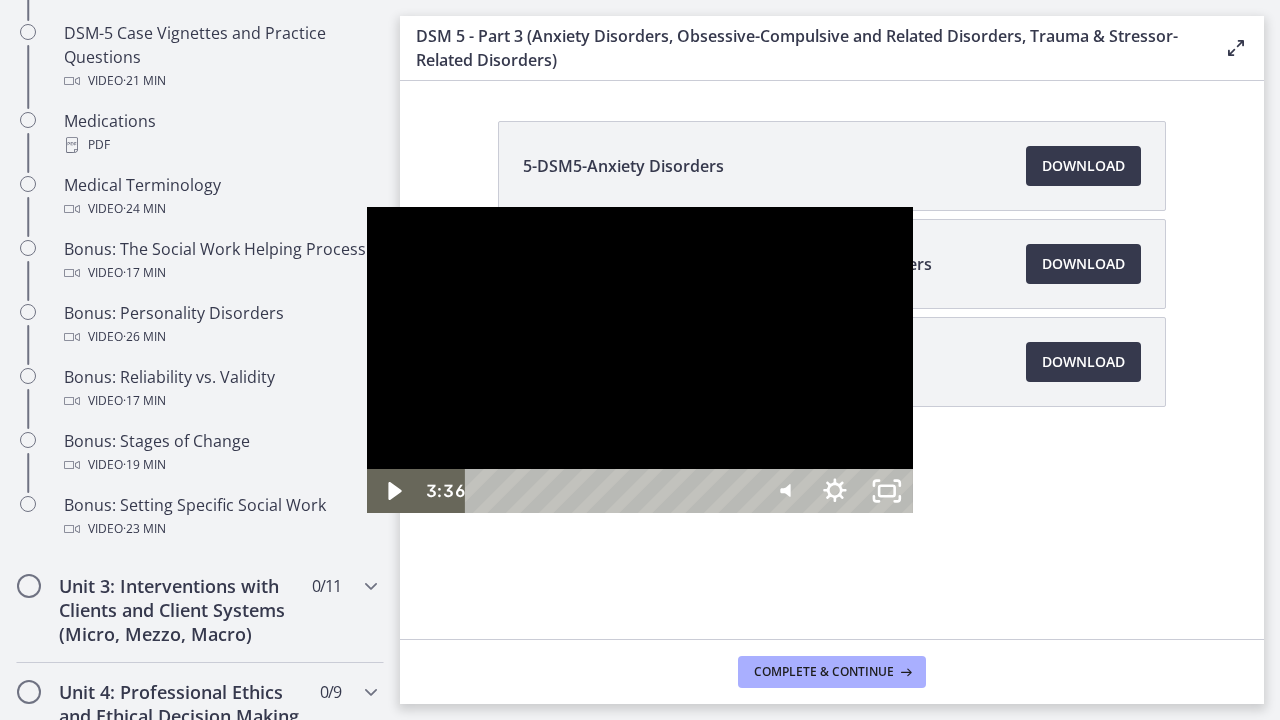 type 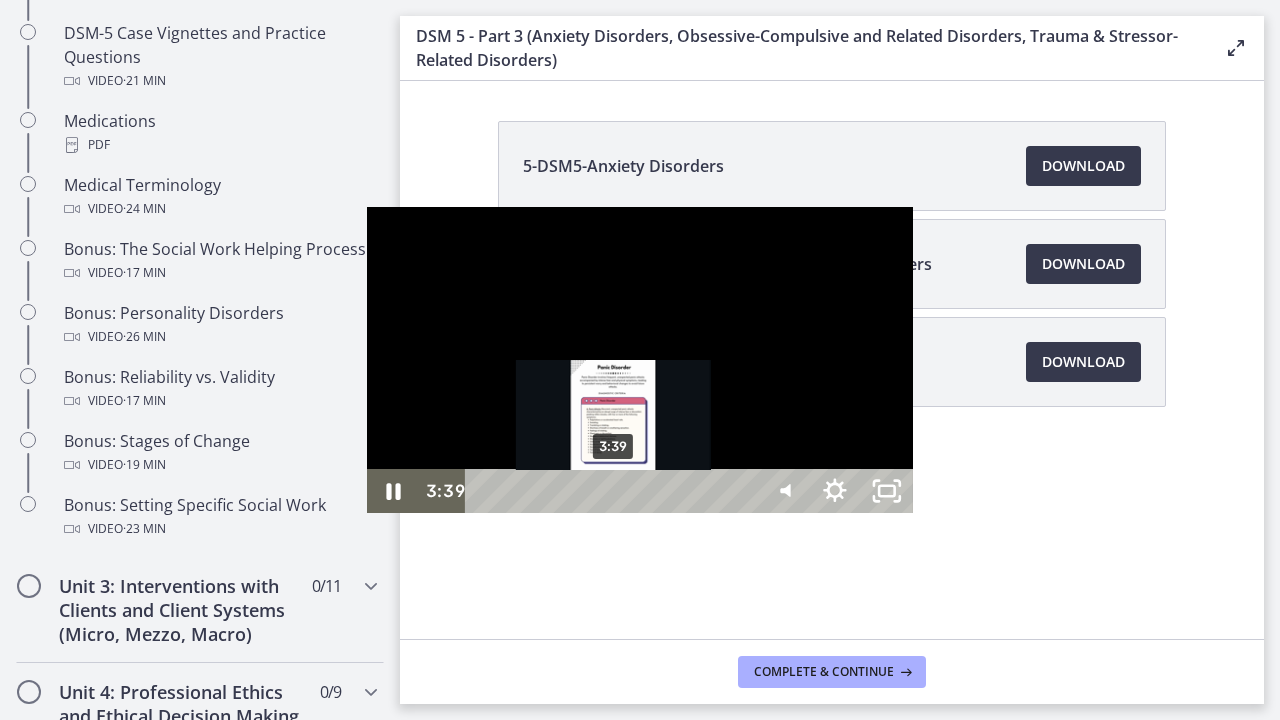 click on "3:39" at bounding box center [613, 491] 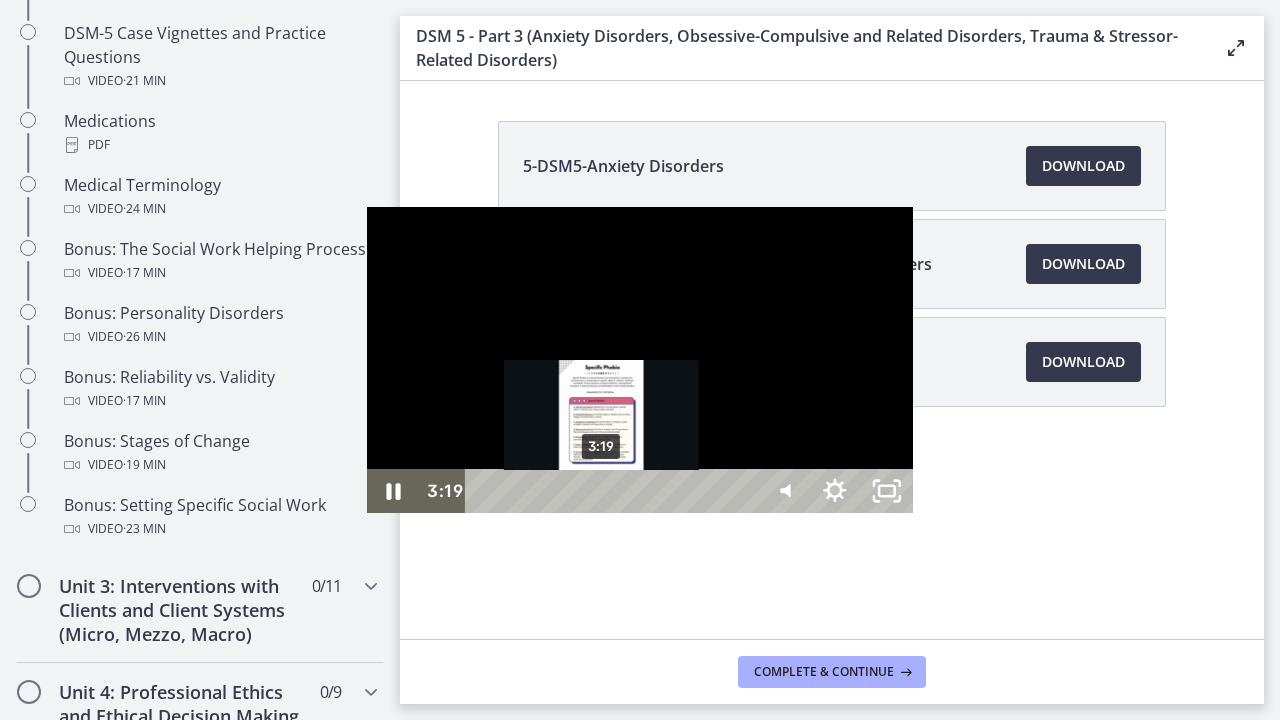 click on "3:19" at bounding box center [613, 491] 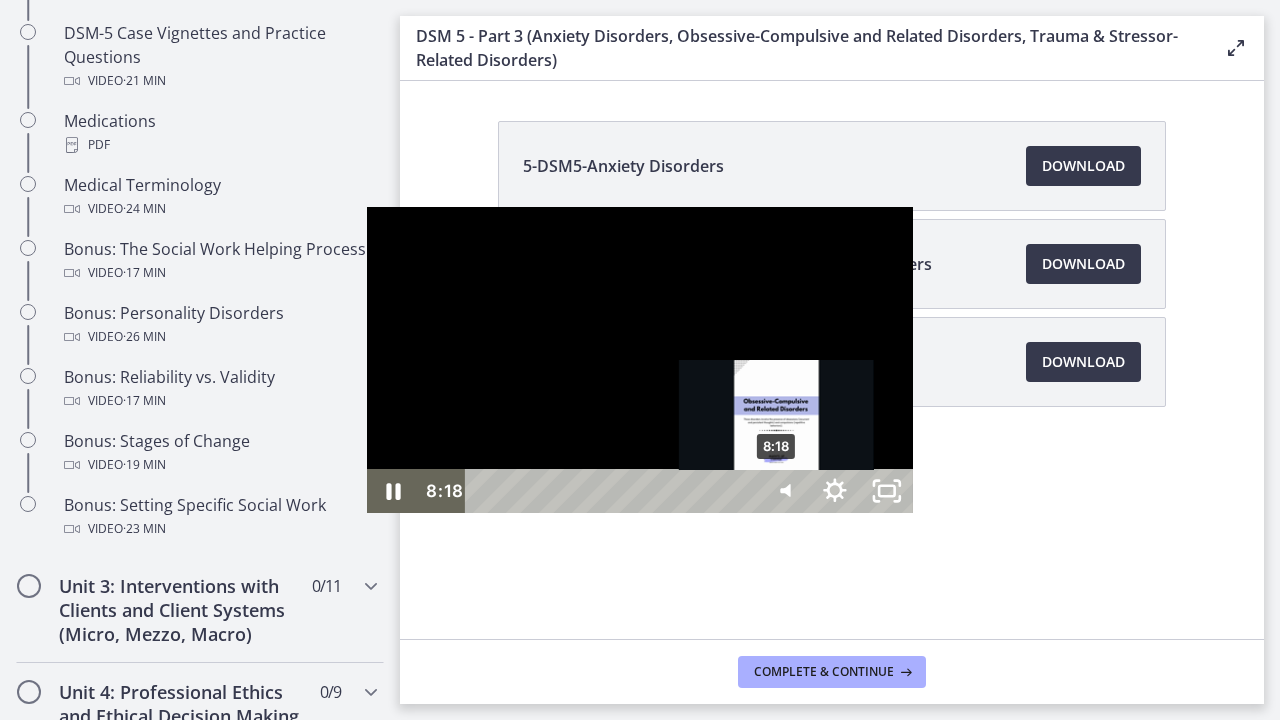 click on "8:18" at bounding box center [613, 491] 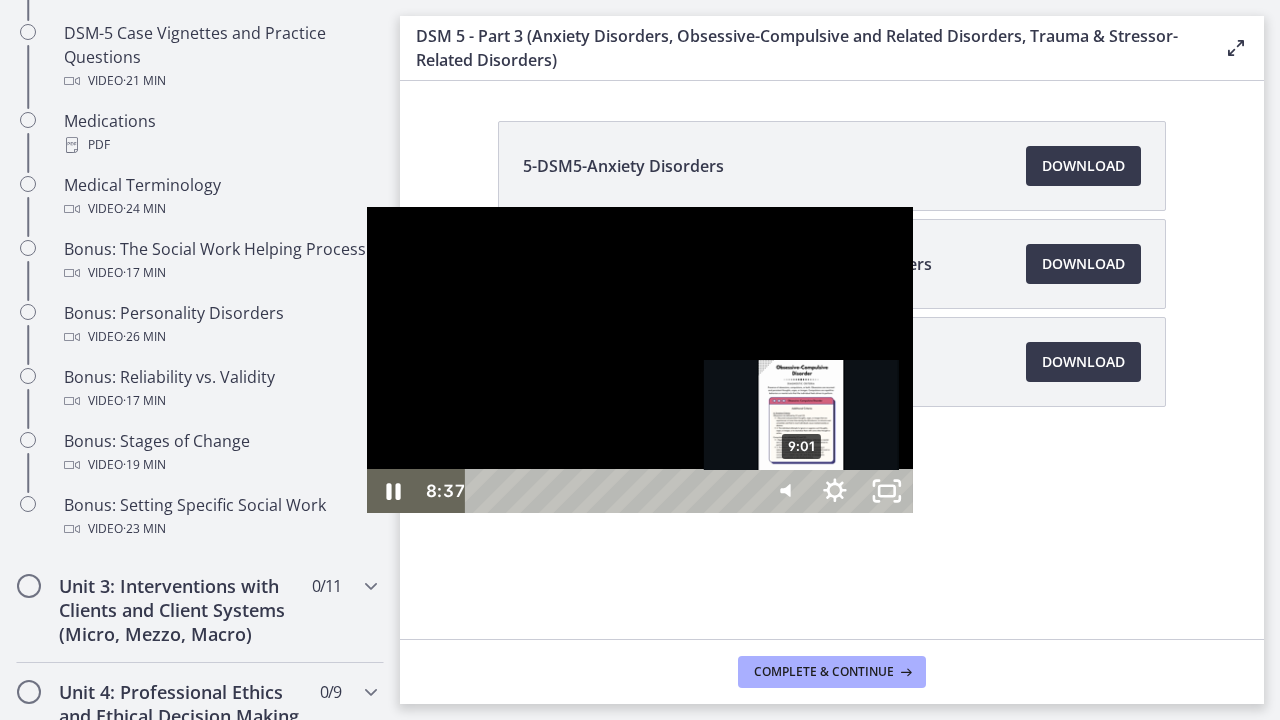 click on "9:01" at bounding box center [613, 491] 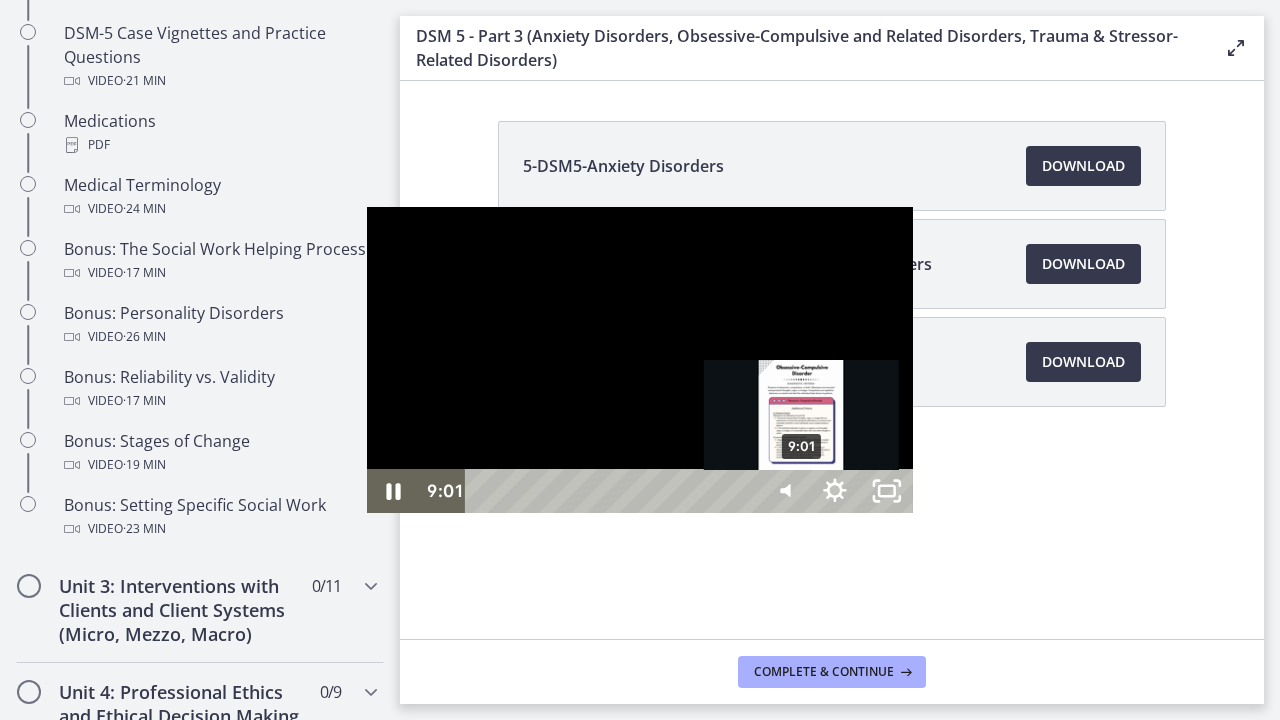 click at bounding box center (801, 491) 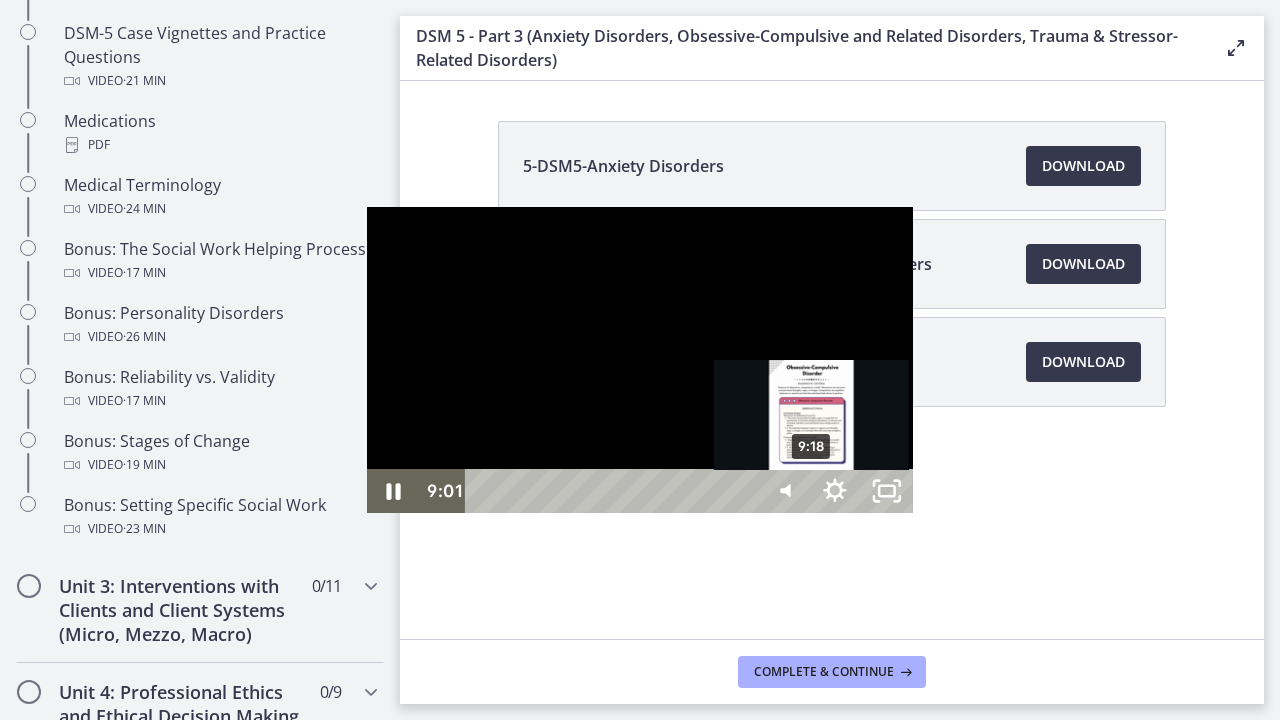 click on "9:18" at bounding box center (613, 491) 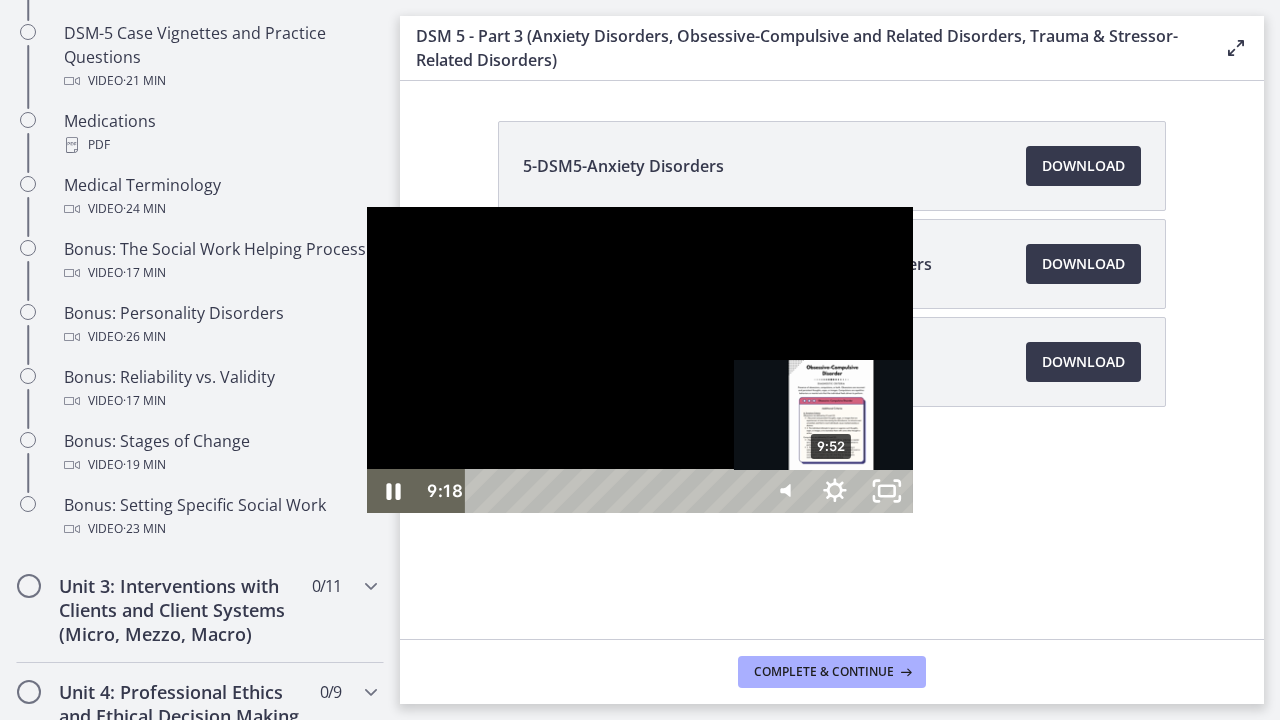 click on "9:52" at bounding box center (613, 491) 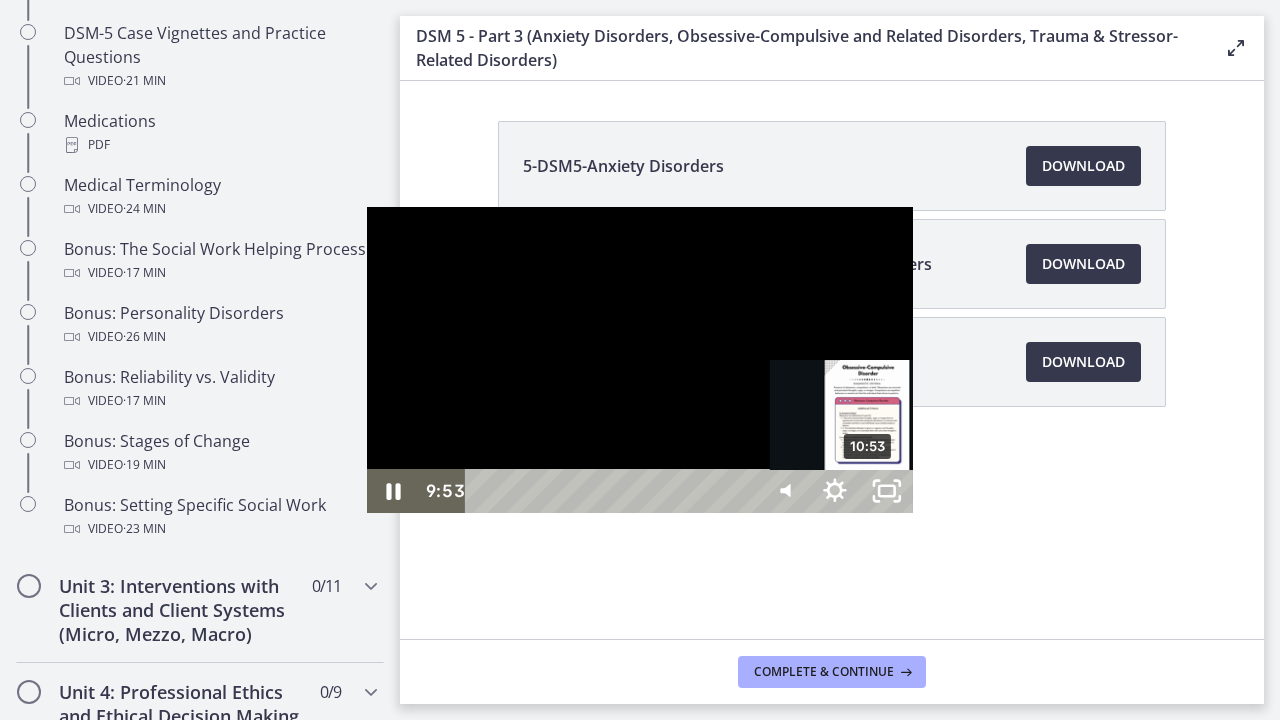click on "10:53" at bounding box center (613, 491) 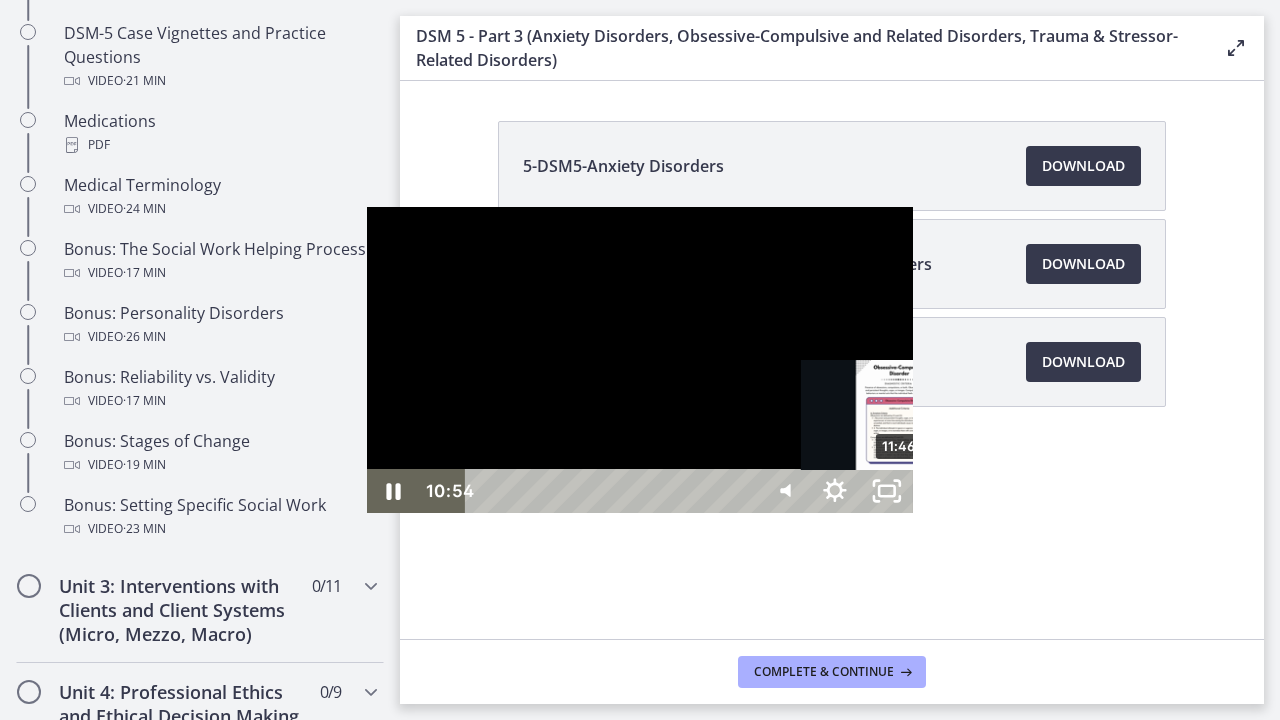 click on "11:46" at bounding box center (613, 491) 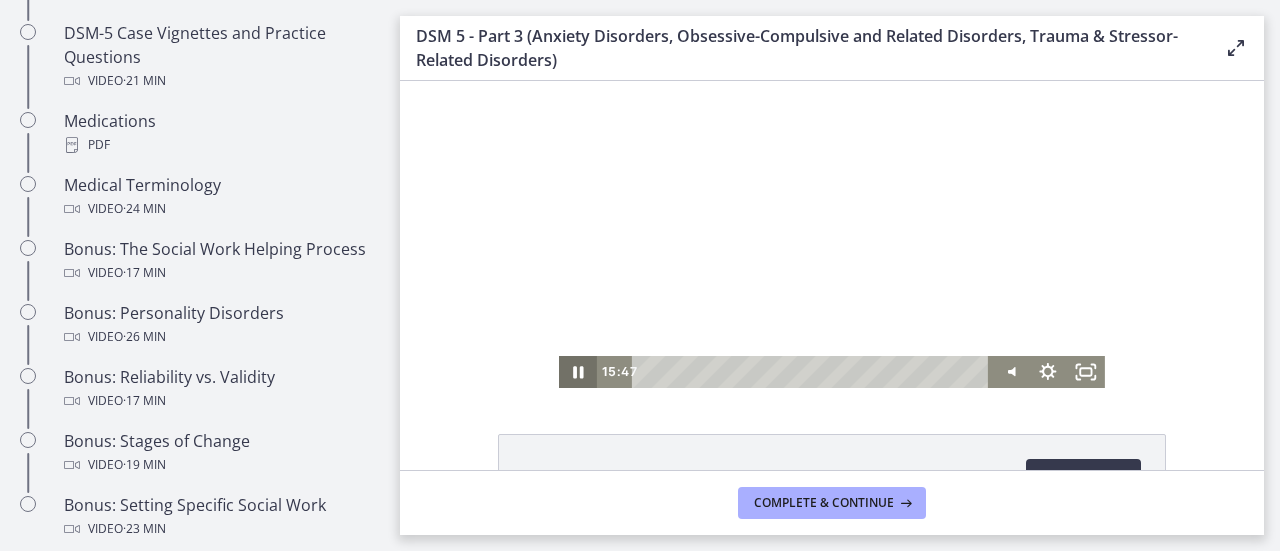click 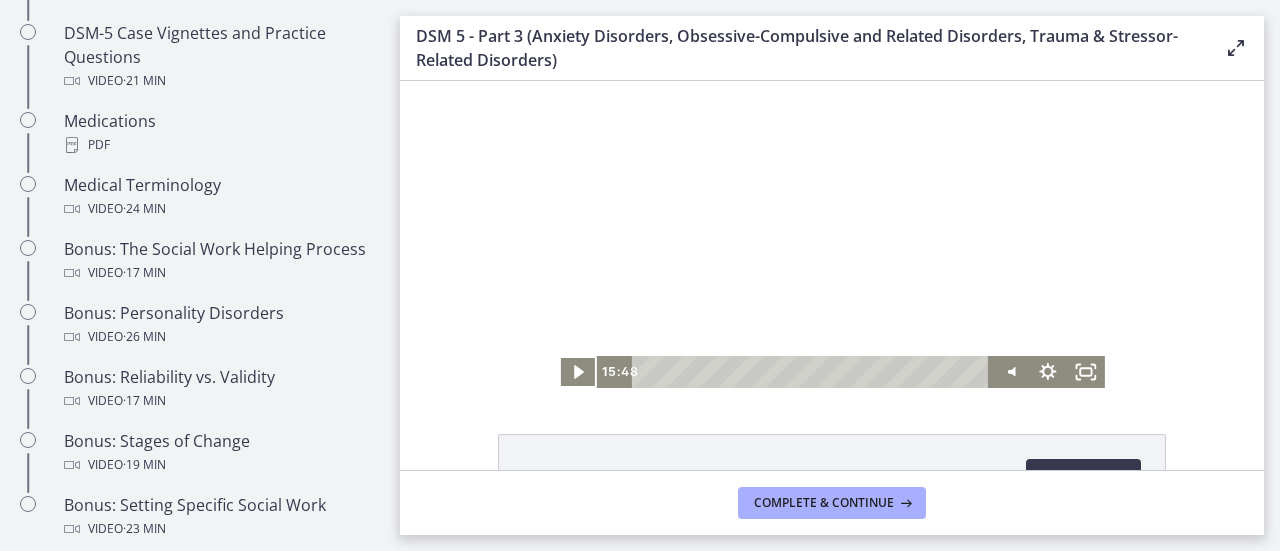 click 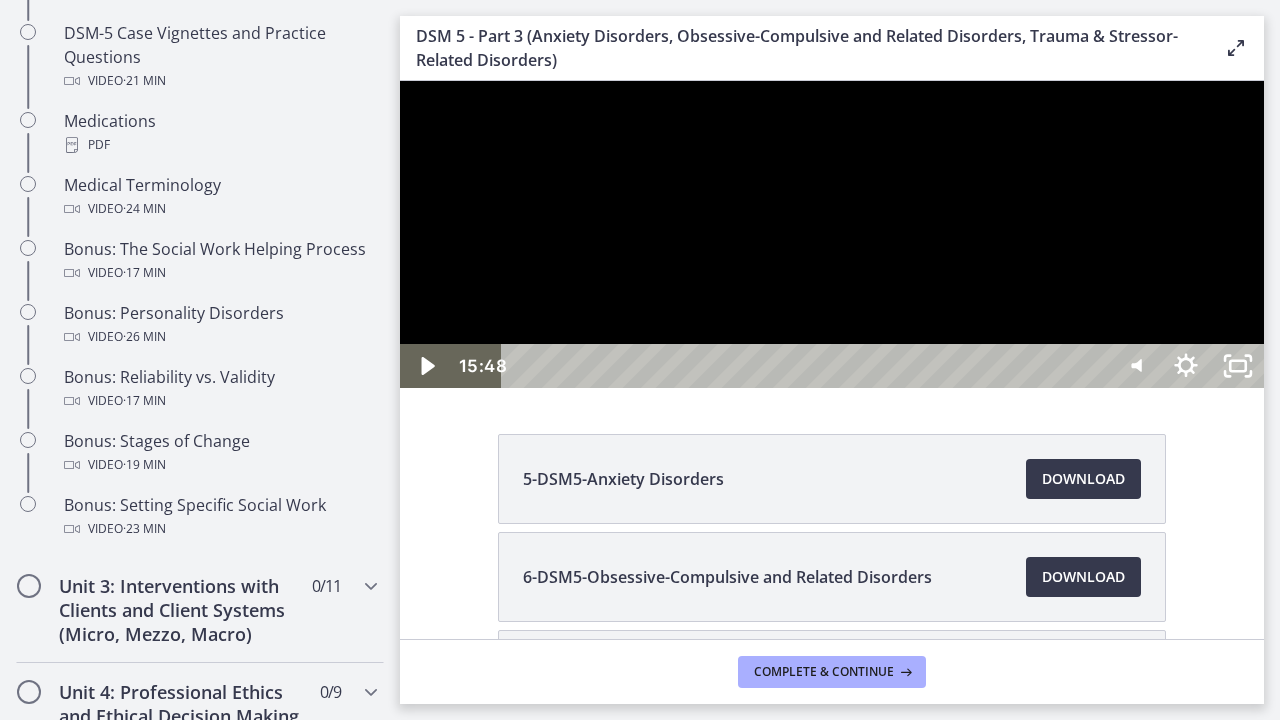 click 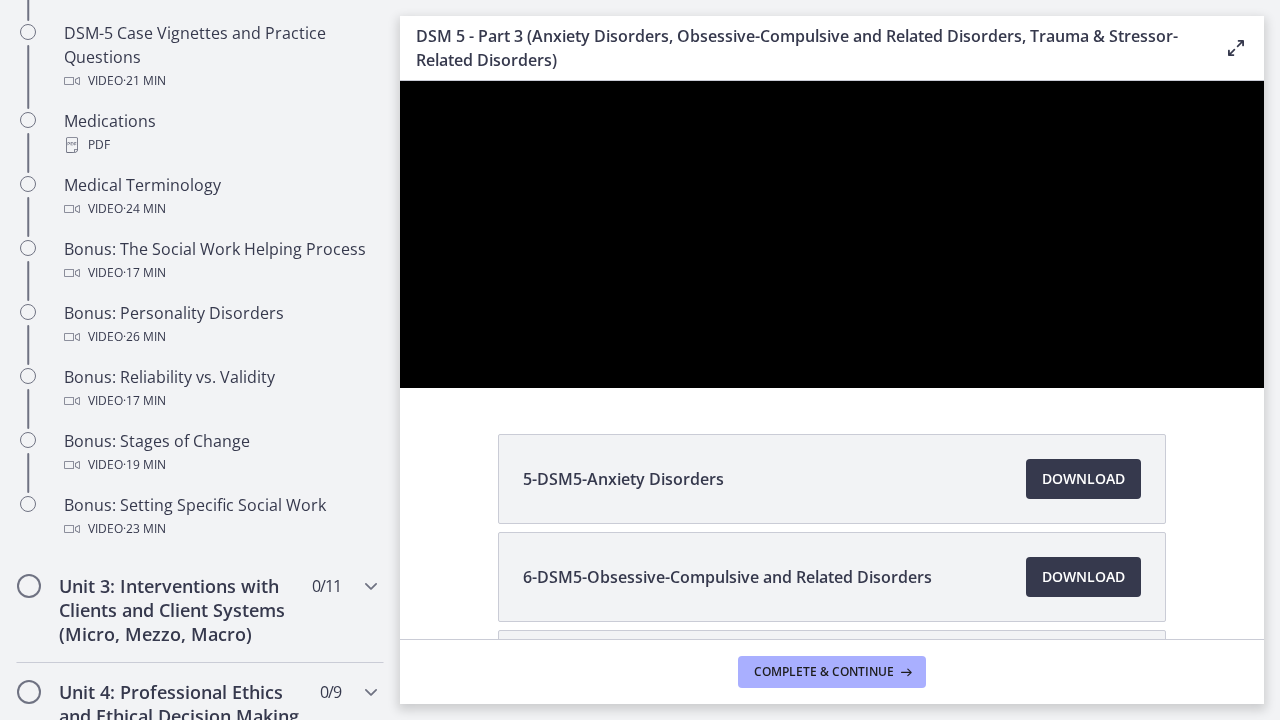 click at bounding box center [832, 234] 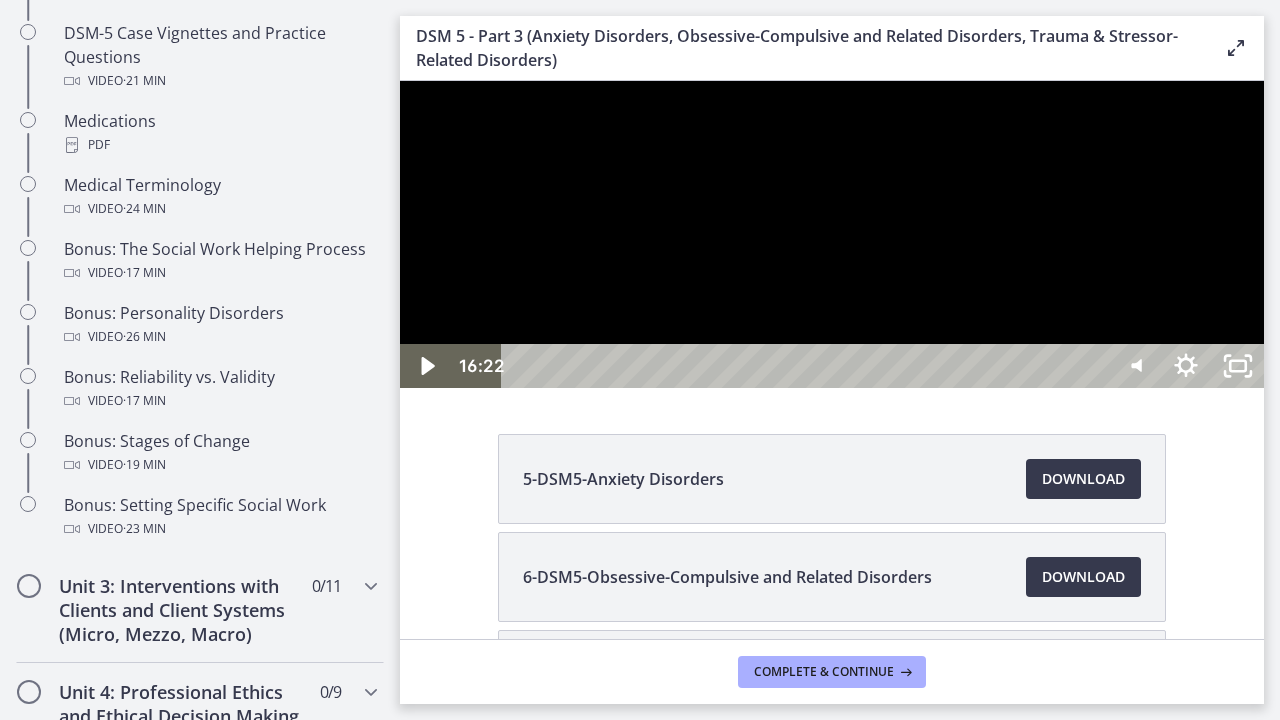 click 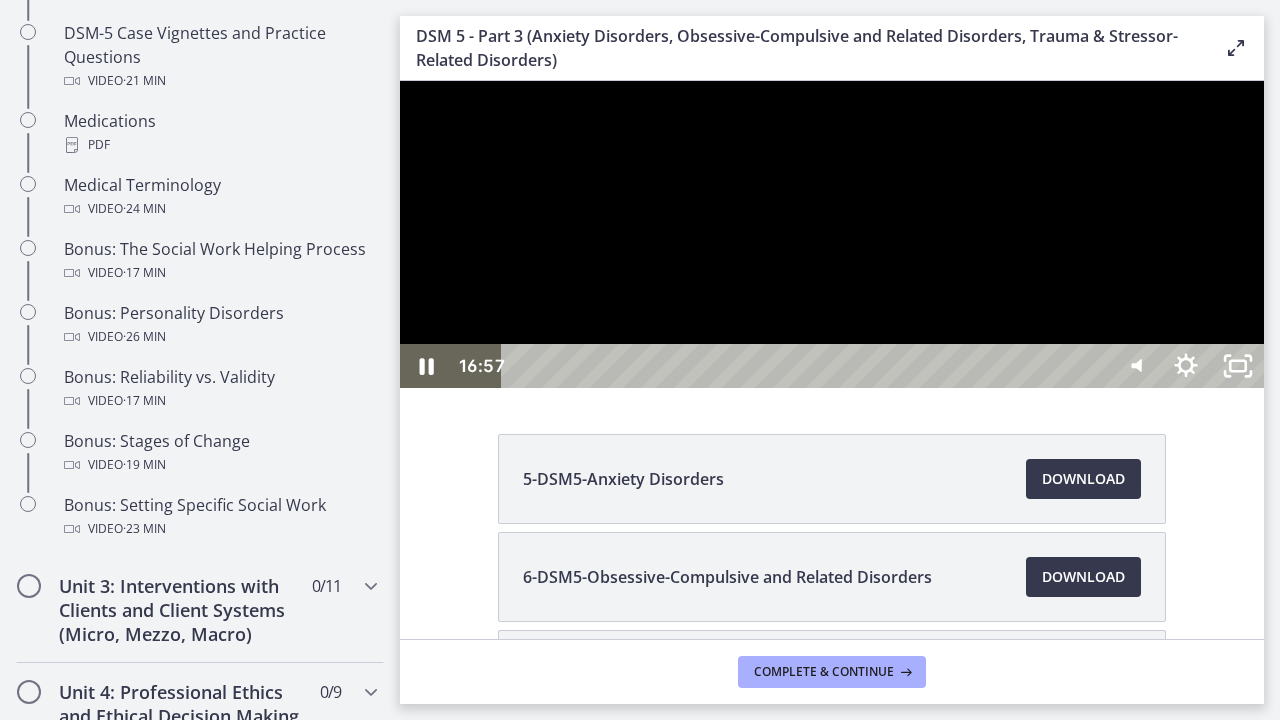 click 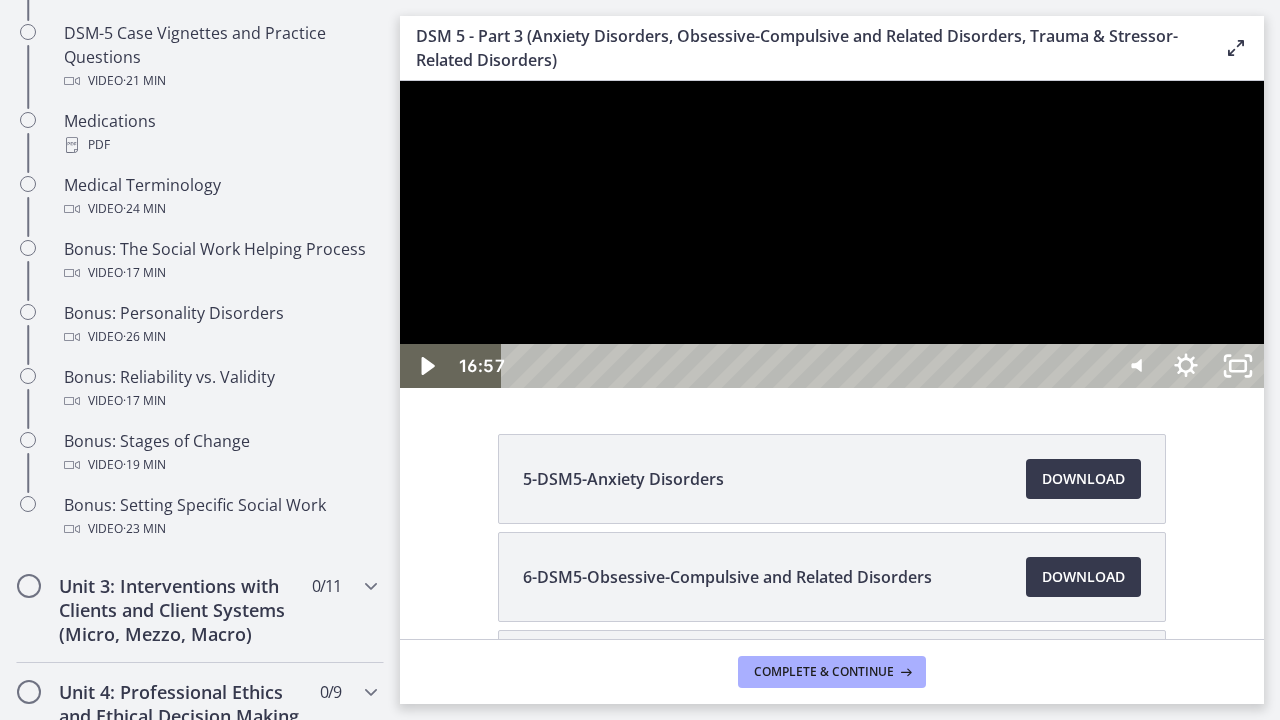 click 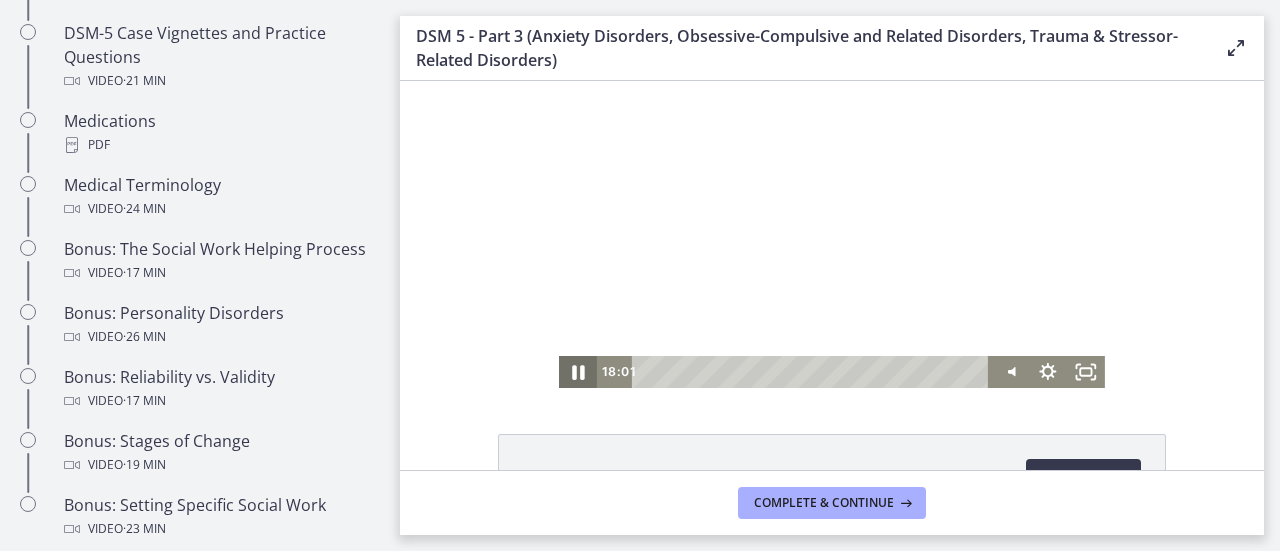 click 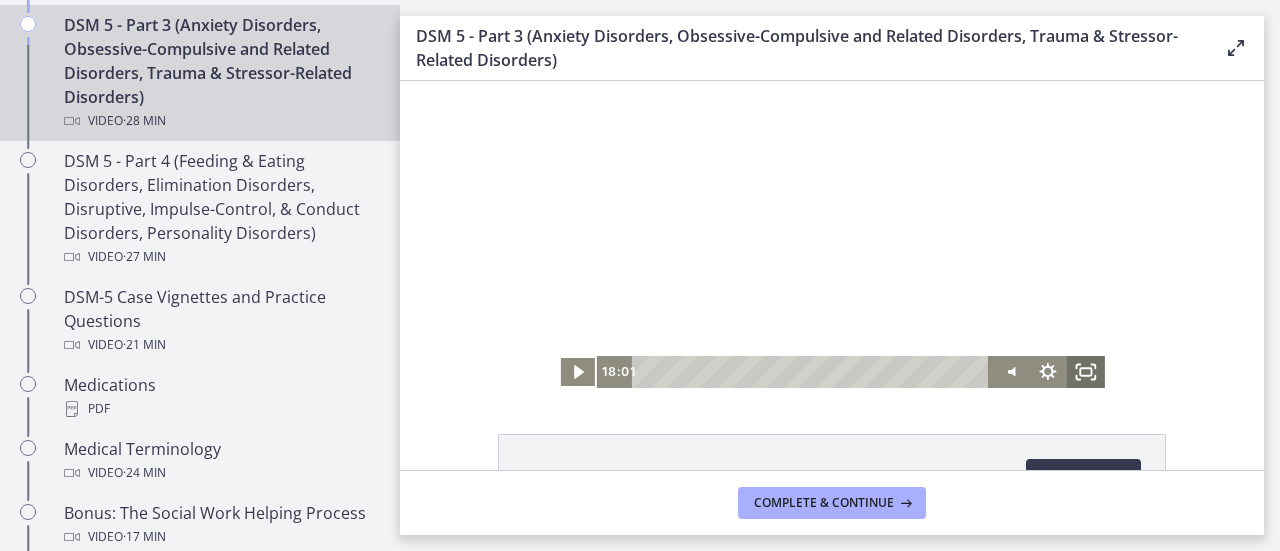 scroll, scrollTop: 1174, scrollLeft: 0, axis: vertical 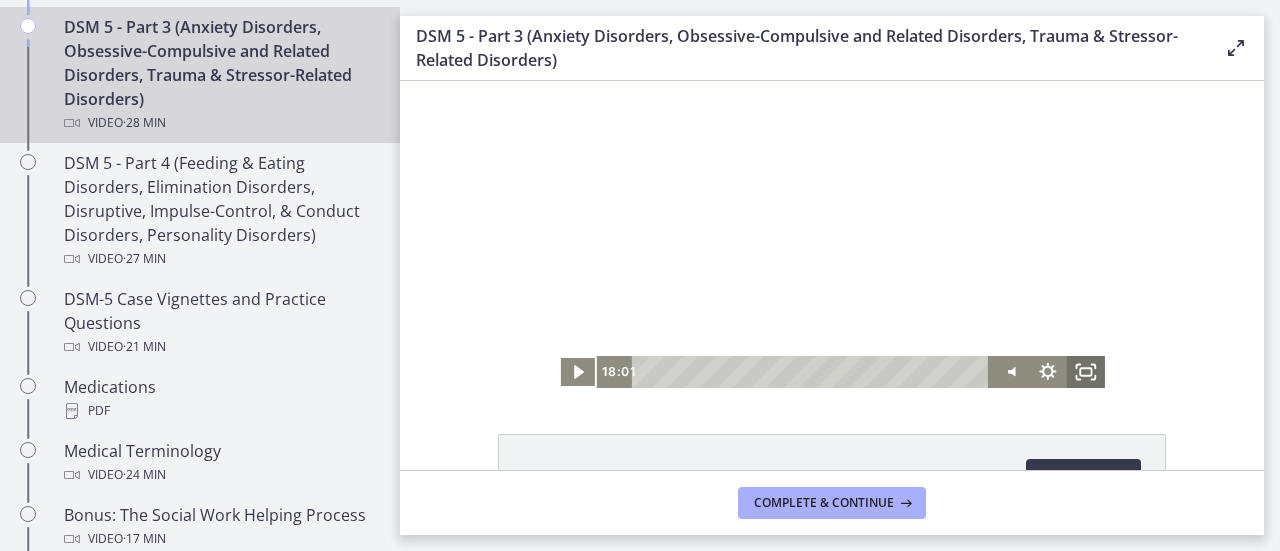 click 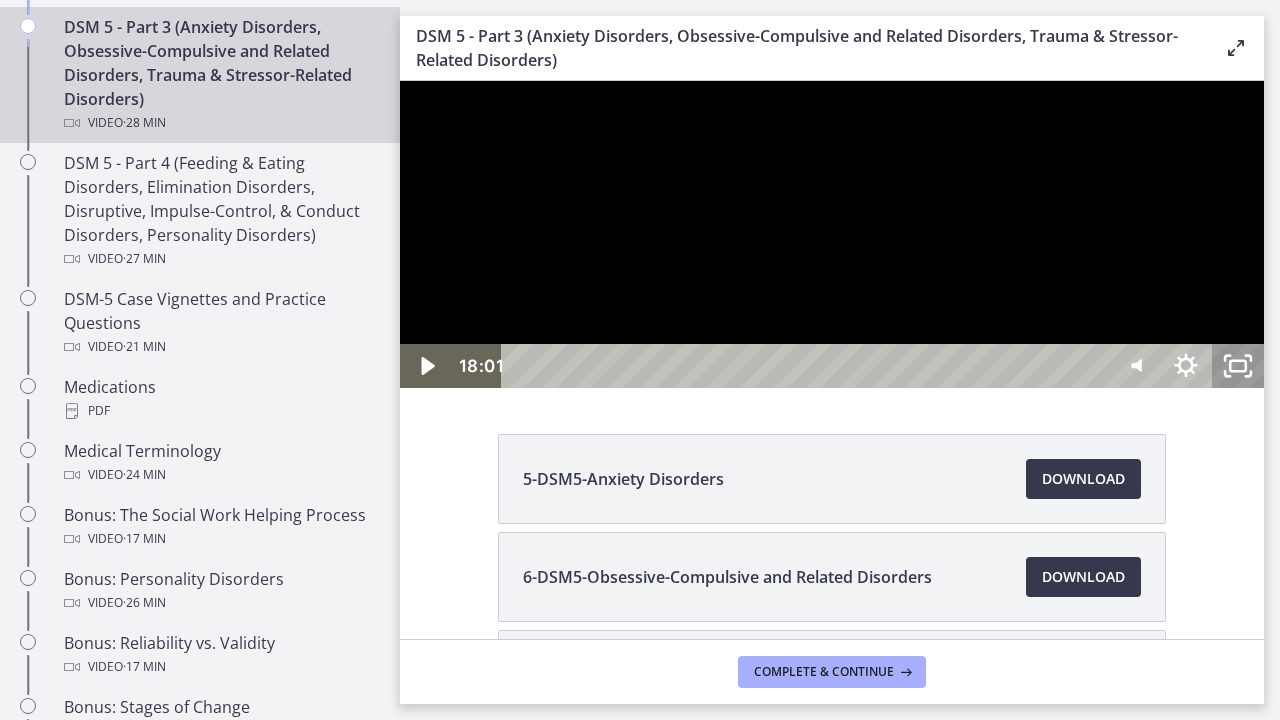 click 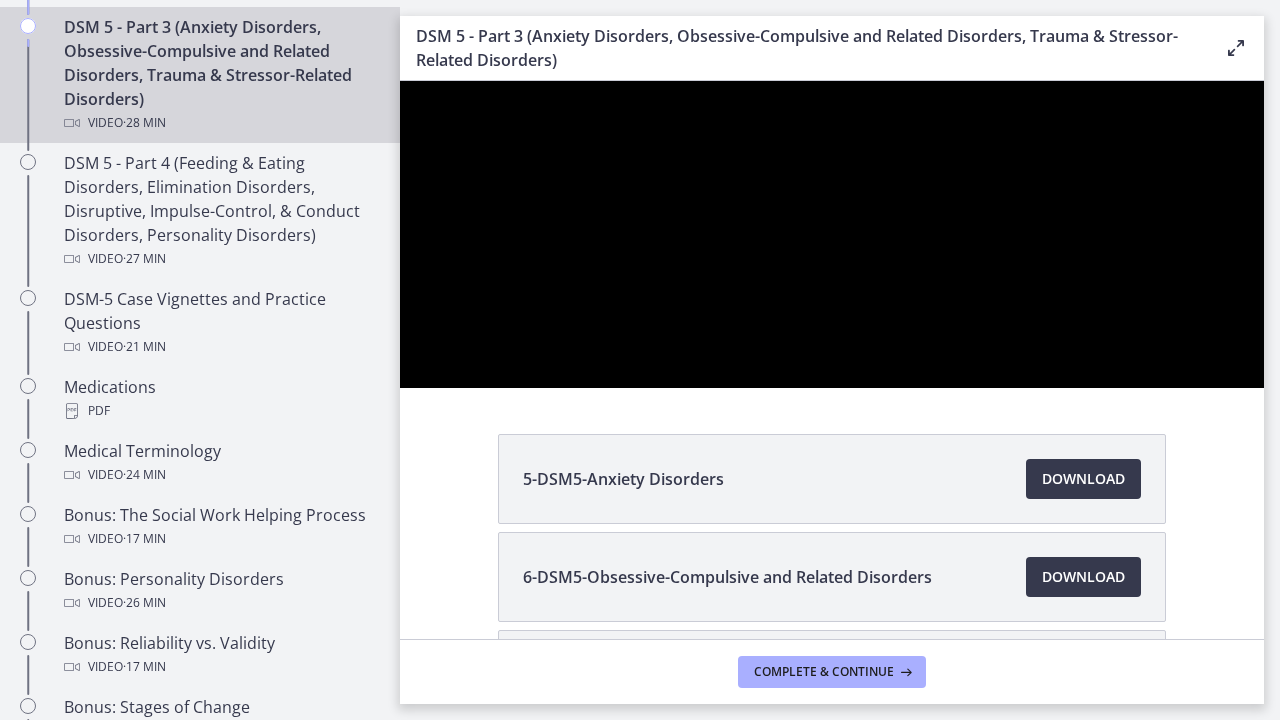 click at bounding box center [832, 234] 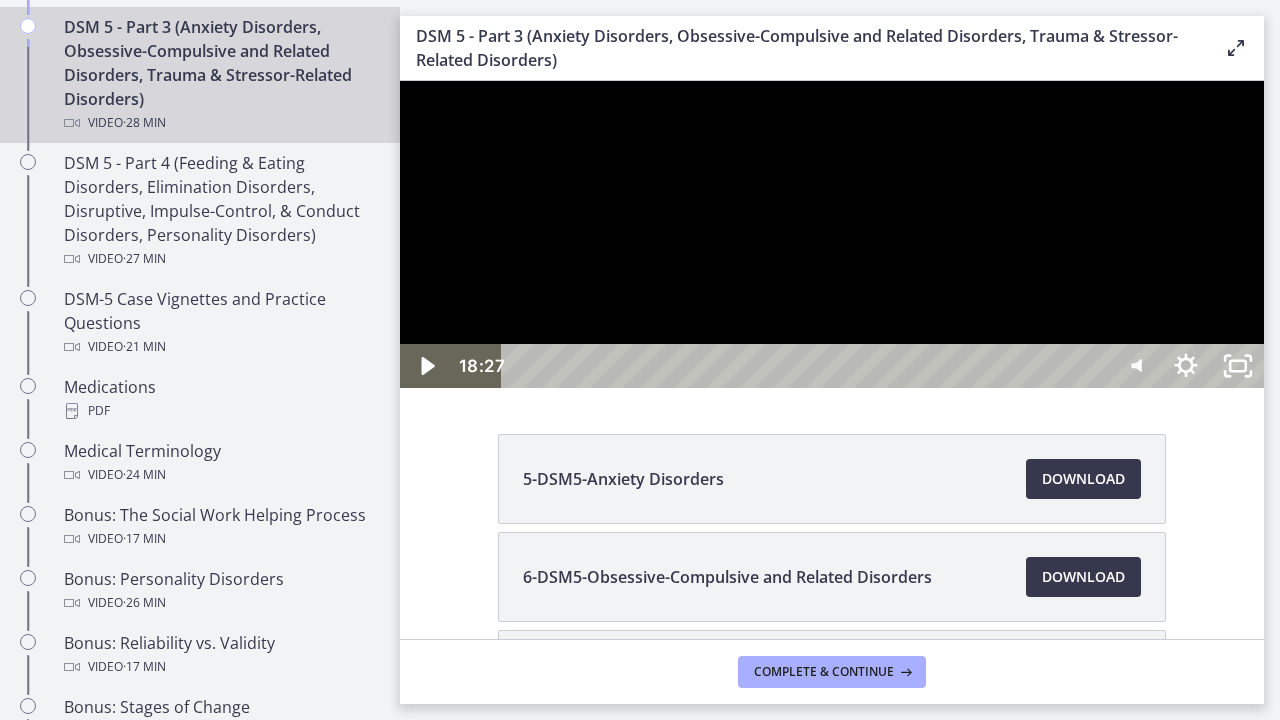 click 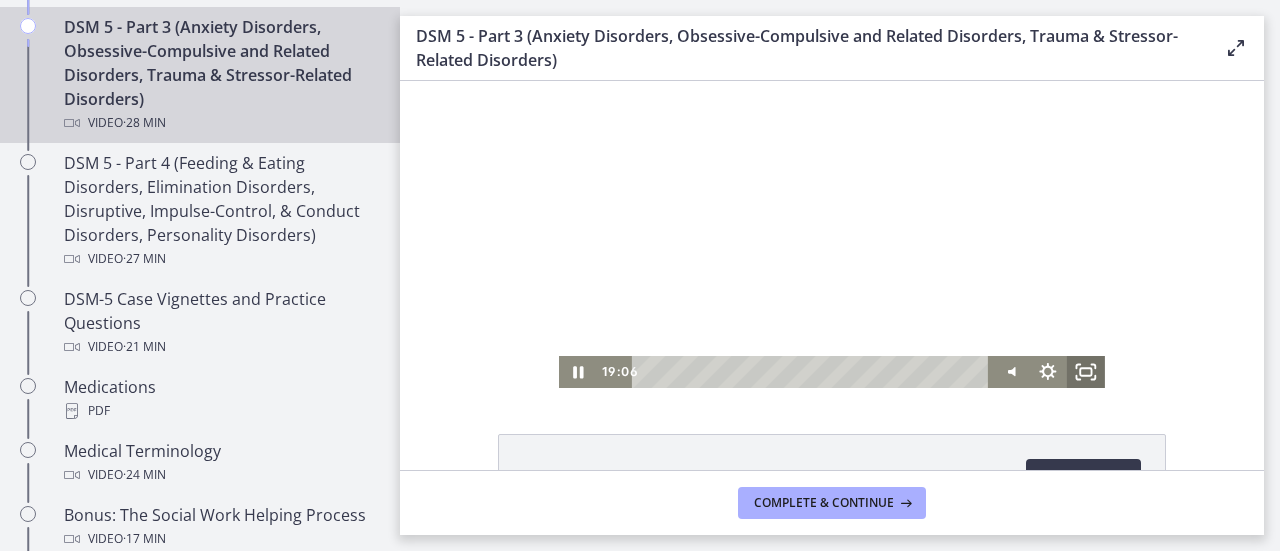 click 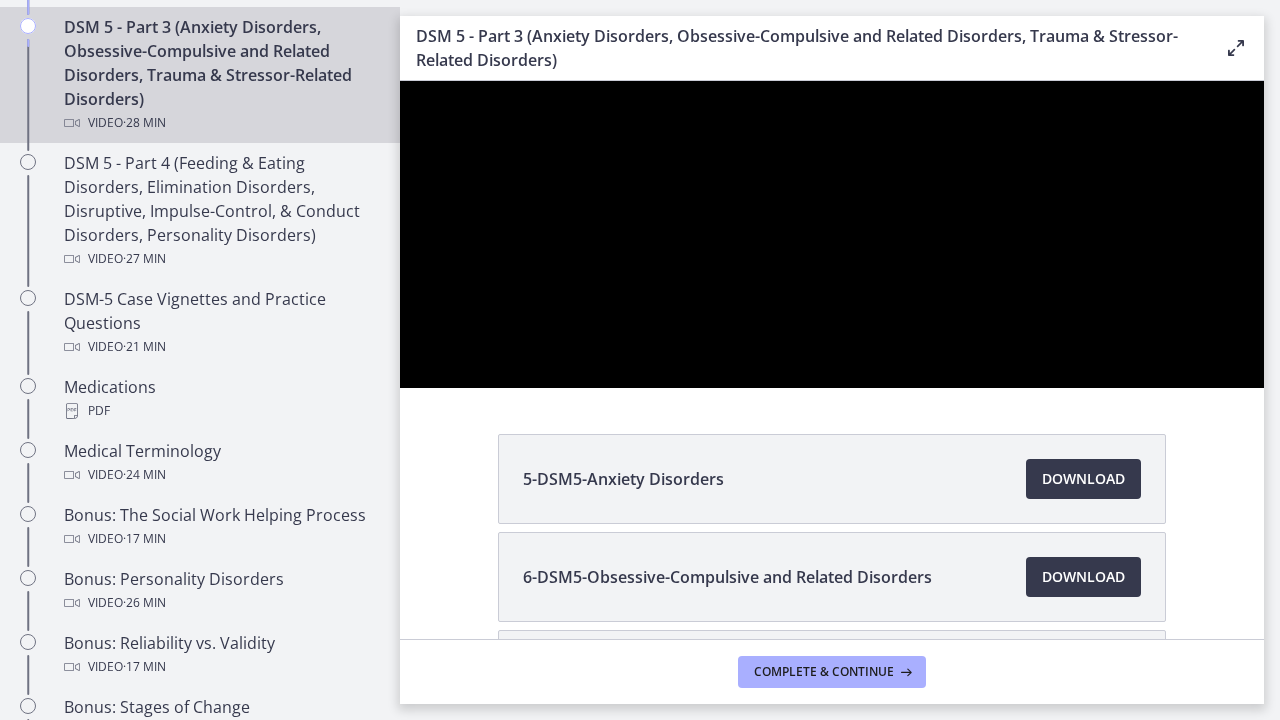 click at bounding box center [832, 234] 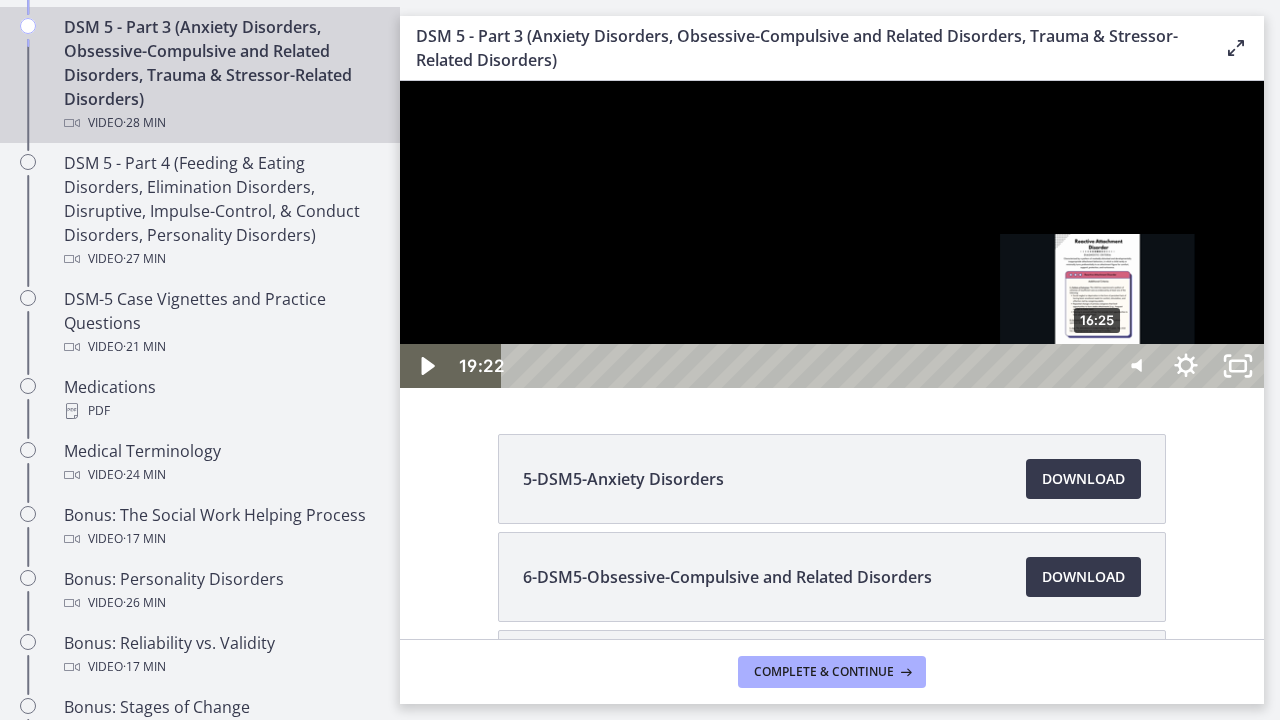 click on "16:25" at bounding box center [807, 366] 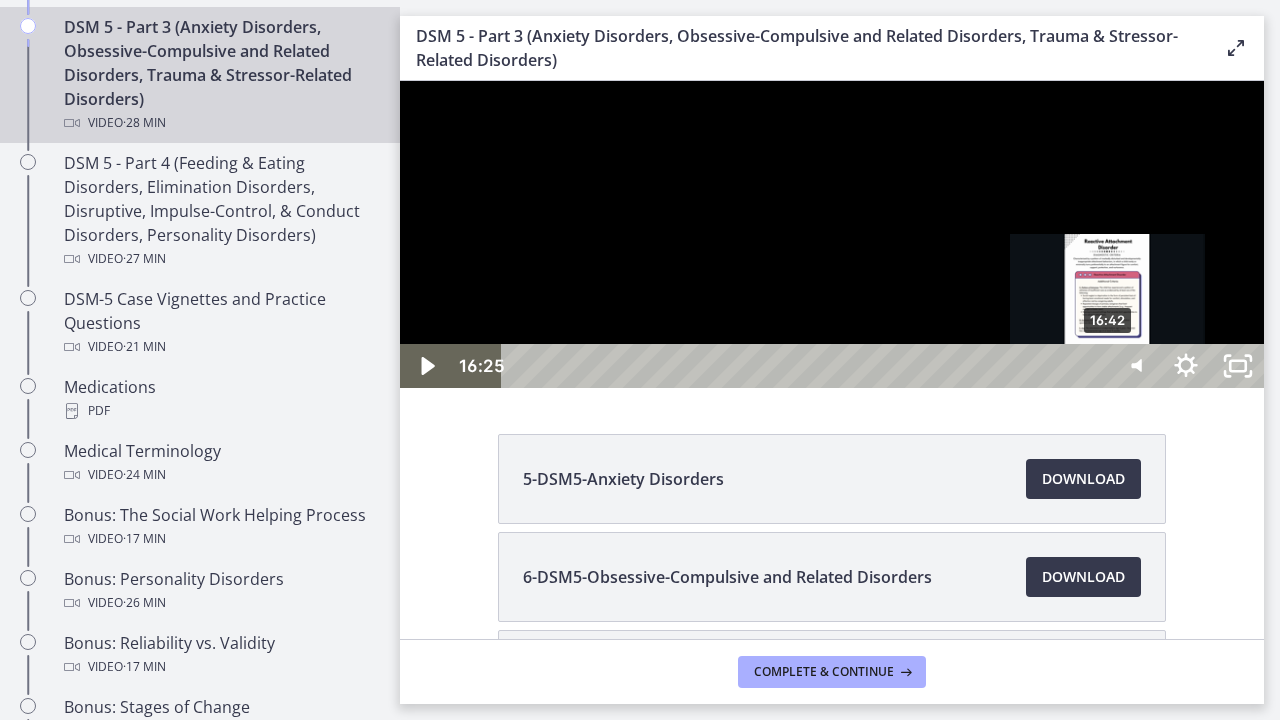 click on "16:42" at bounding box center (807, 366) 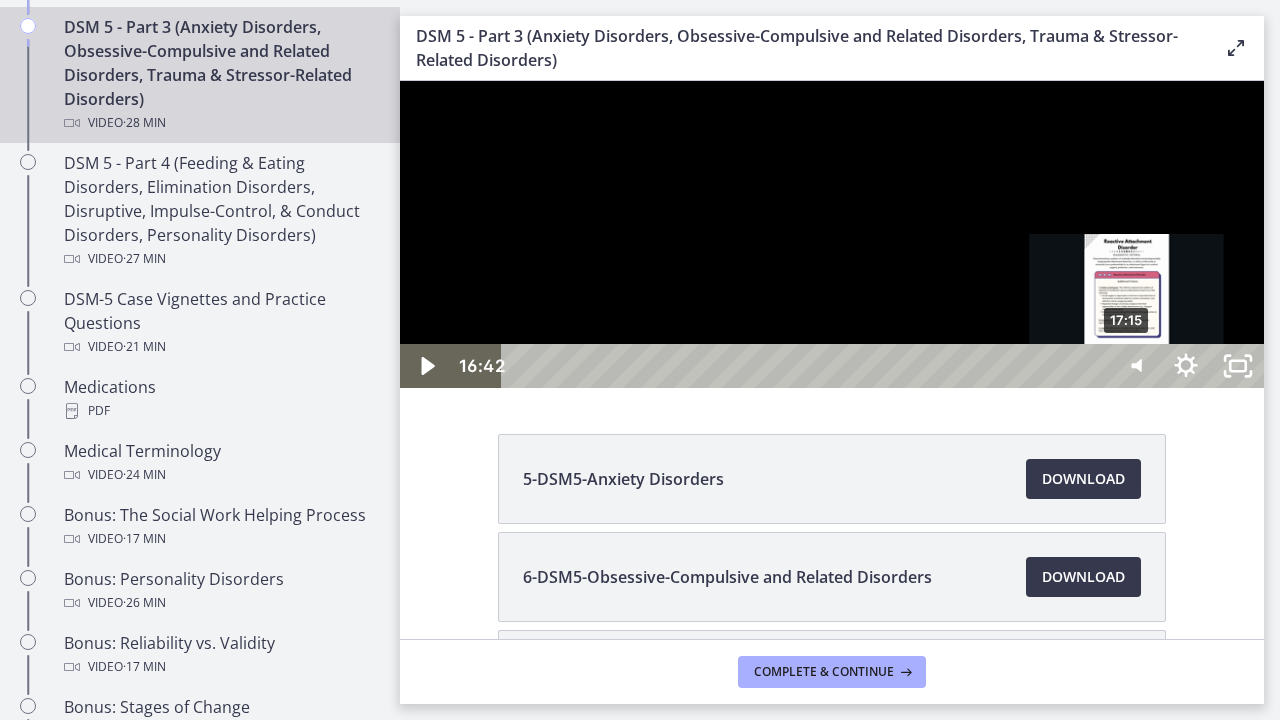 click on "17:15" at bounding box center (807, 366) 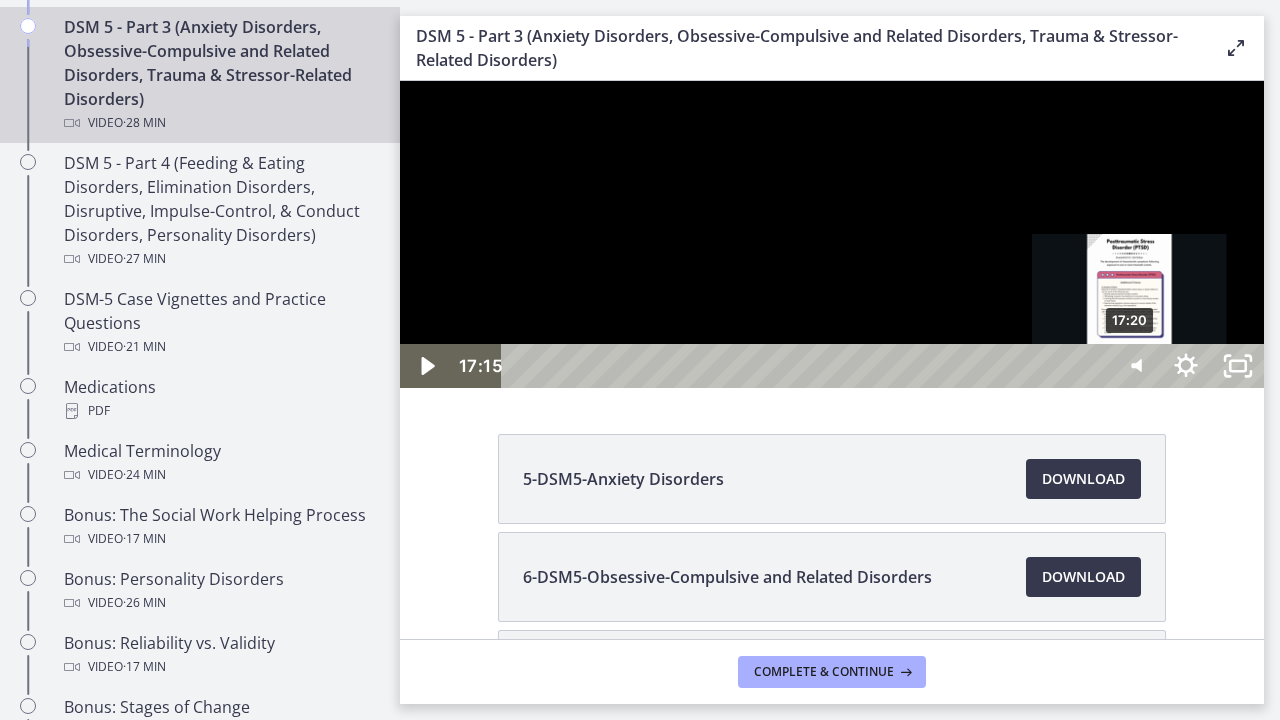 click at bounding box center (1126, 366) 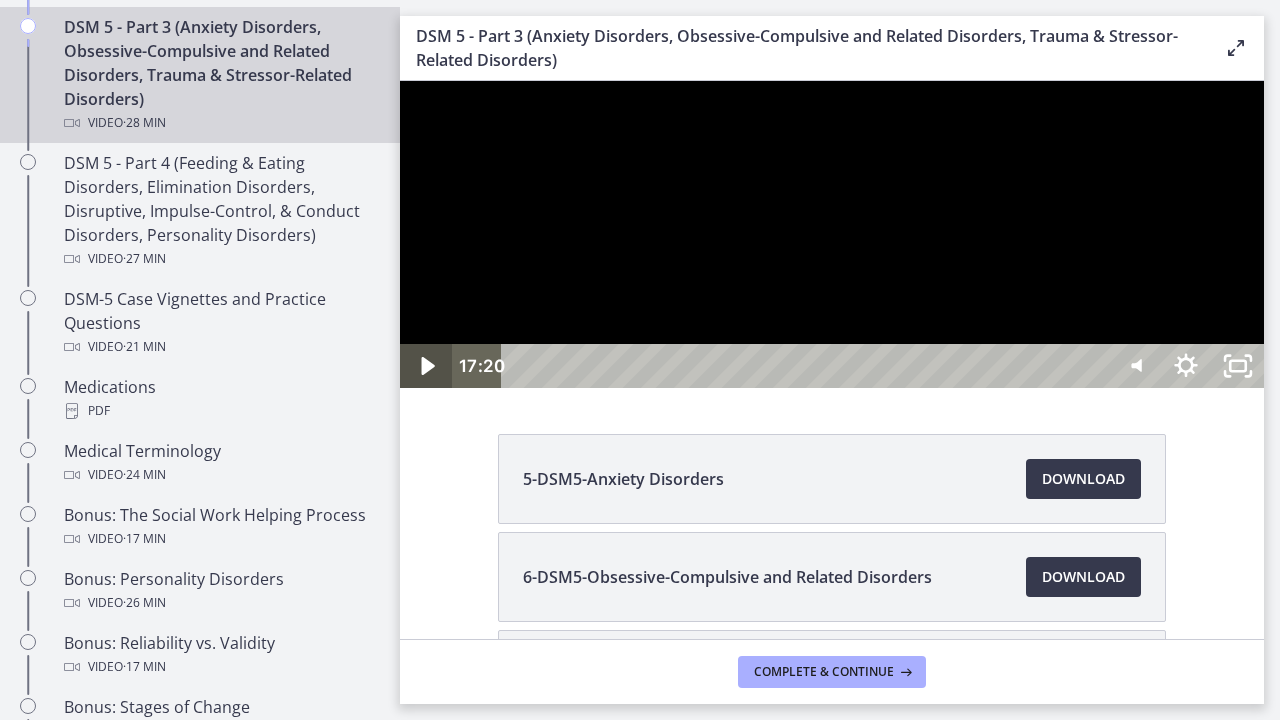 click 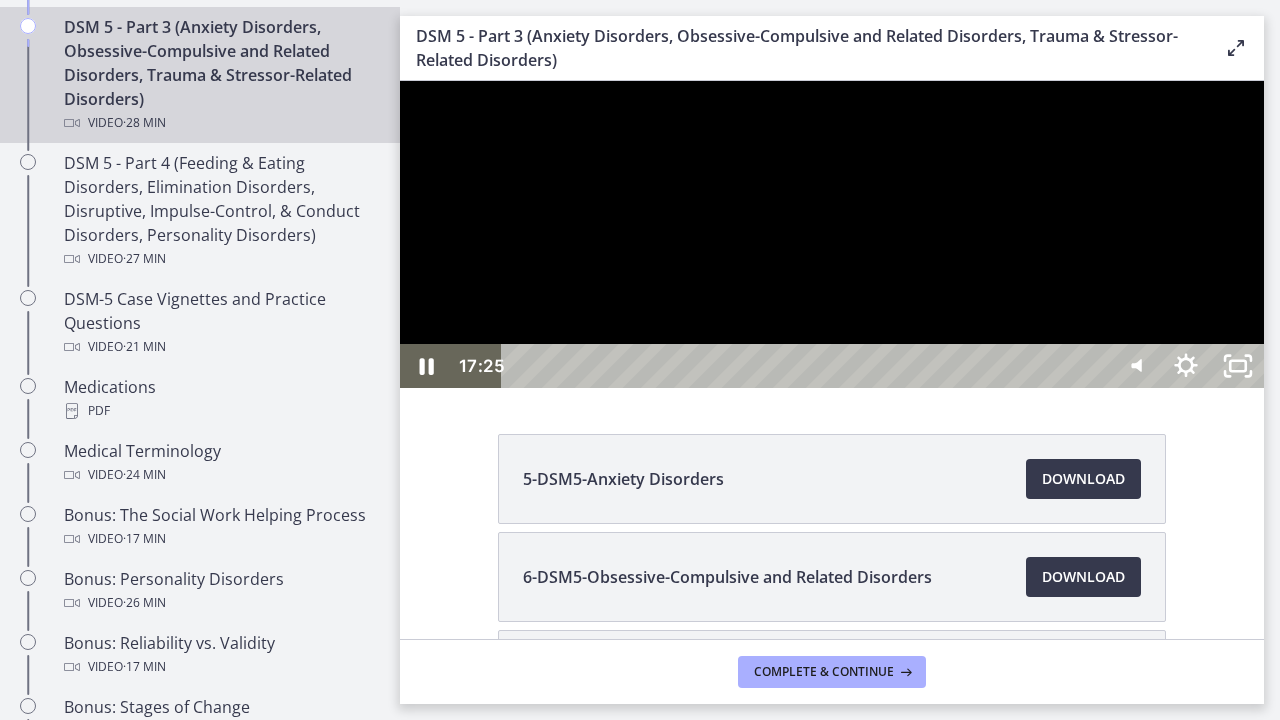 click 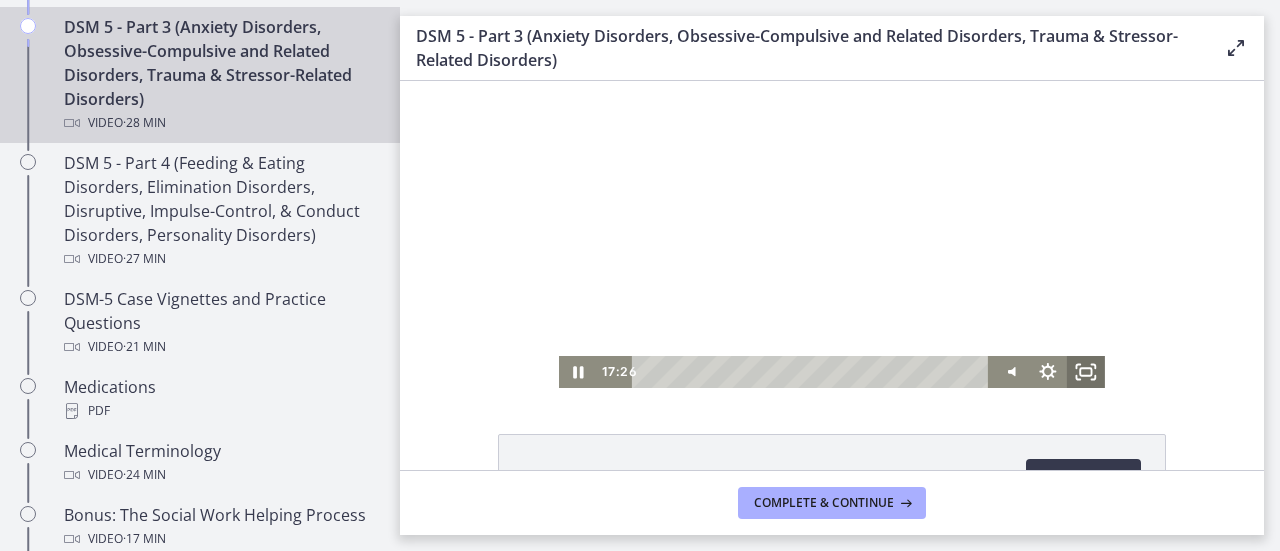 click 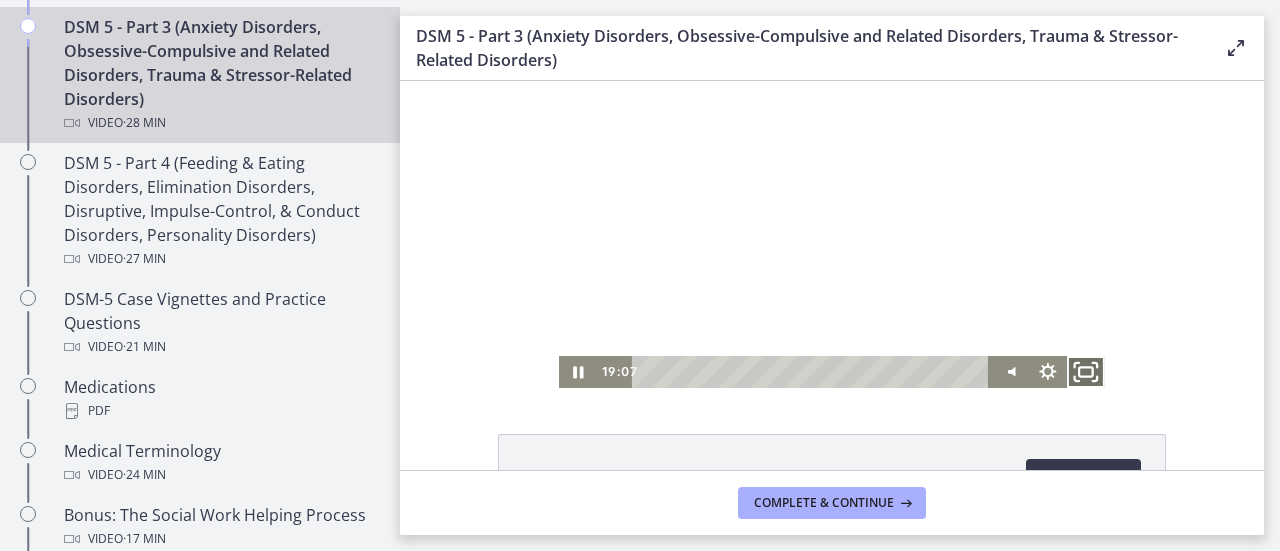 click 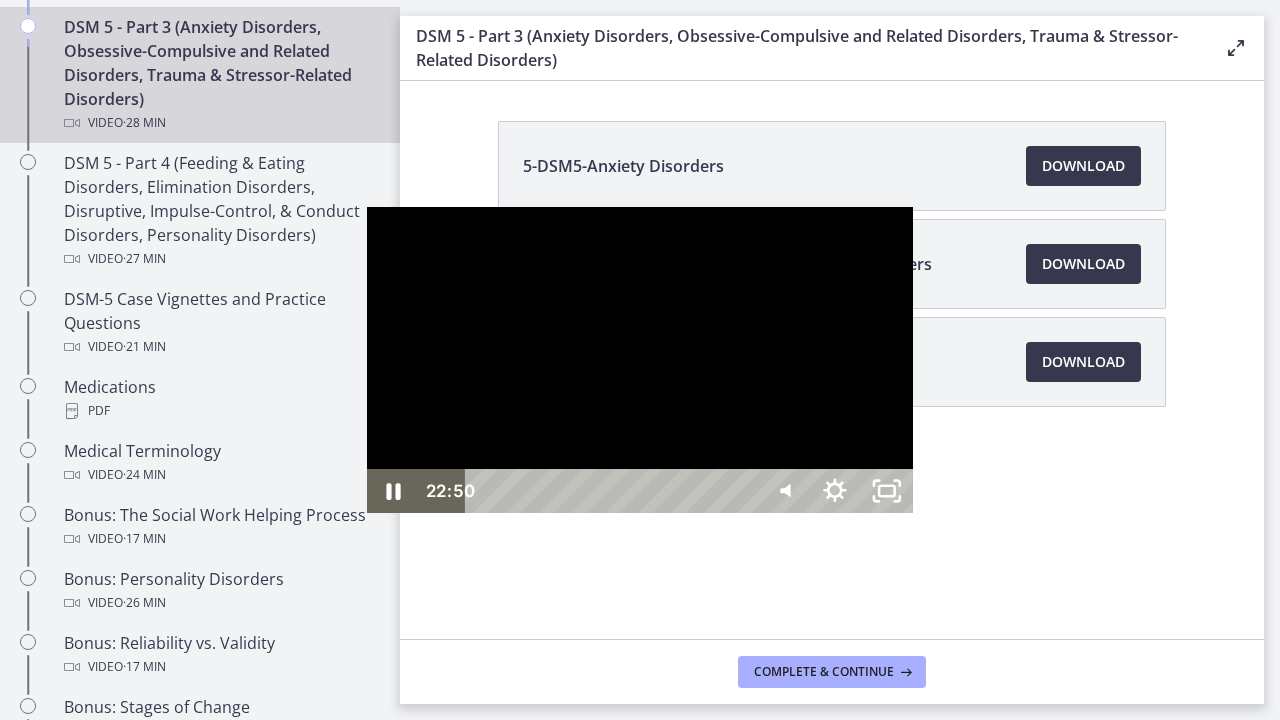 click on "22:50" at bounding box center [613, 491] 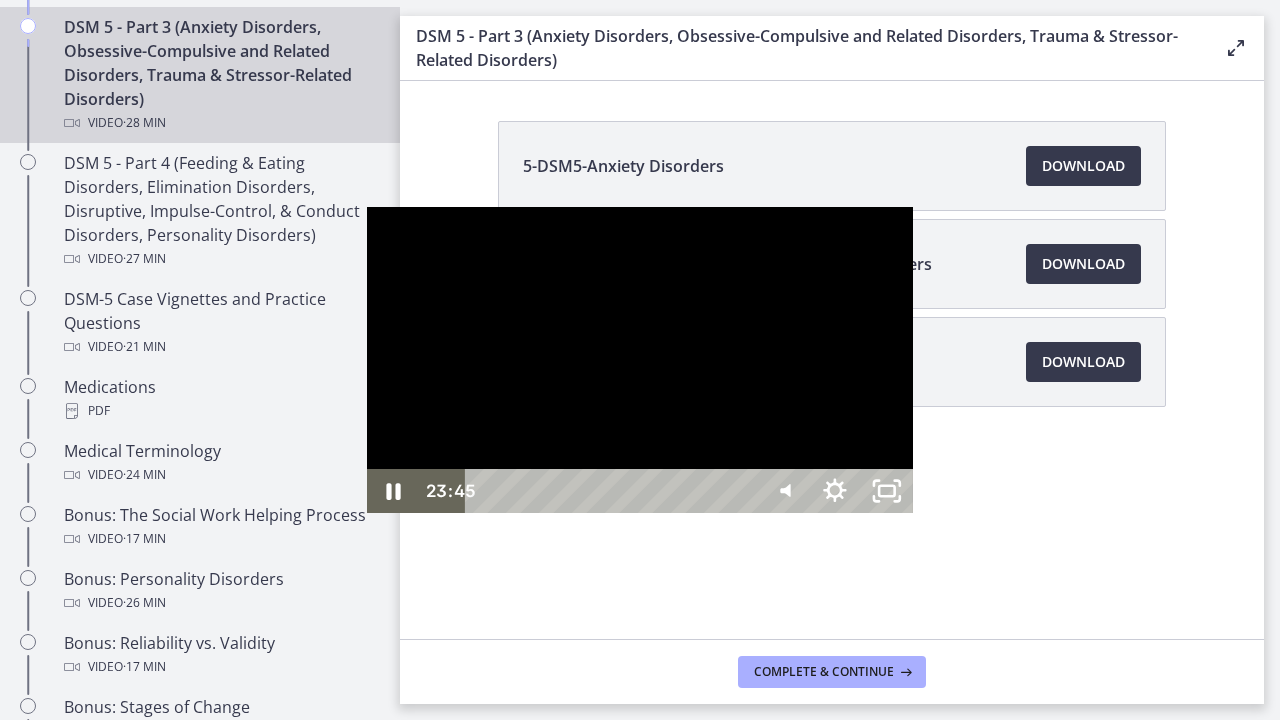 click on "23:45" at bounding box center [613, 491] 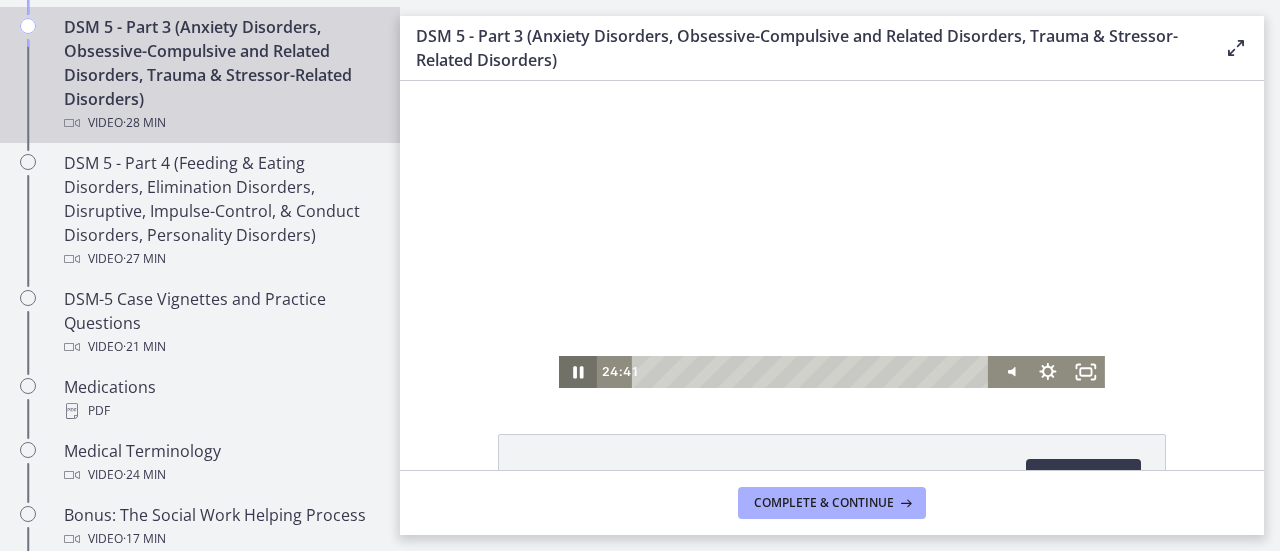 click 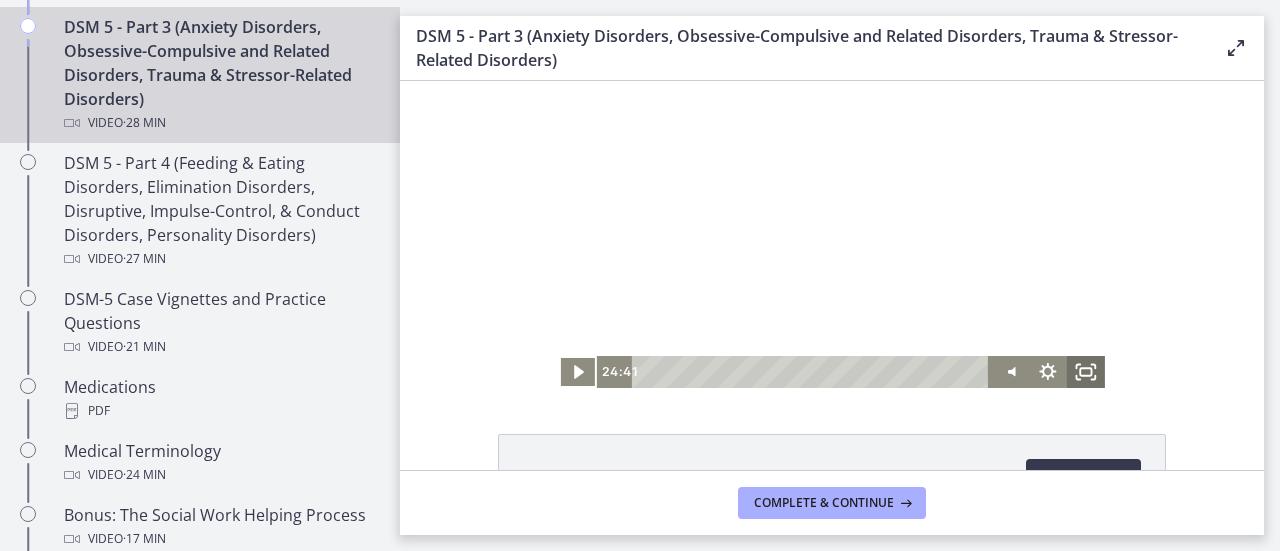 click 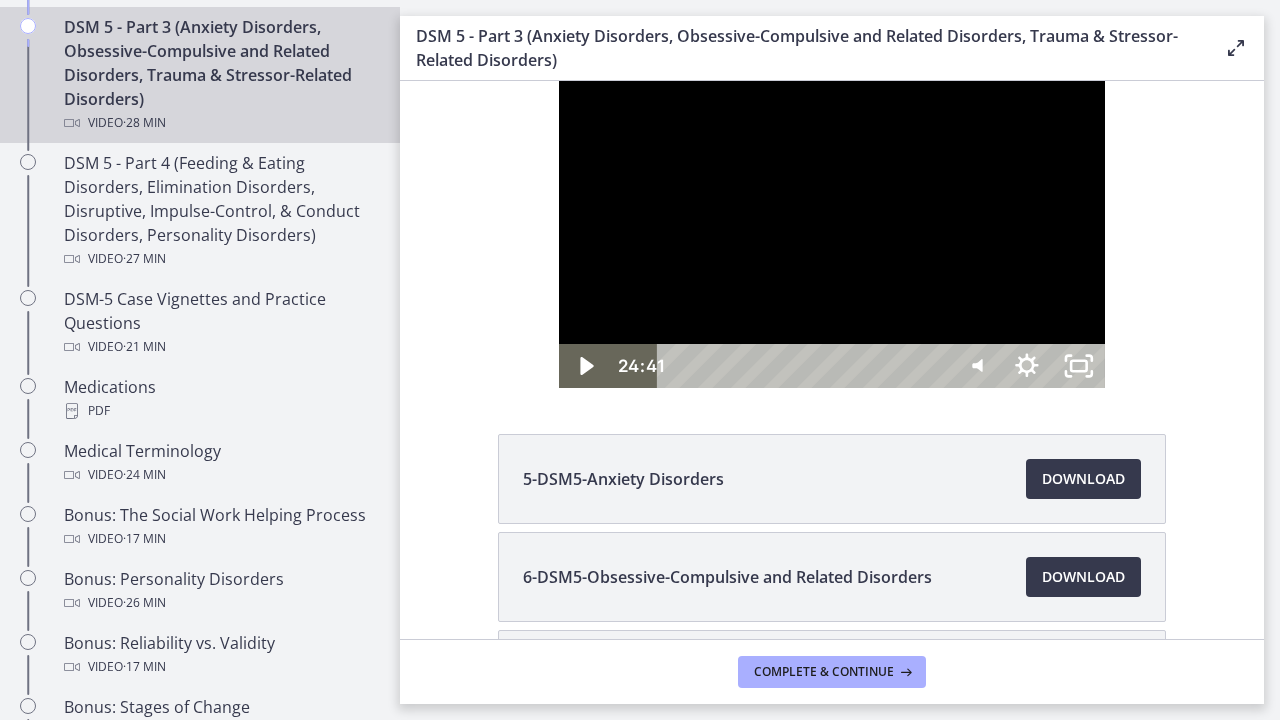 type 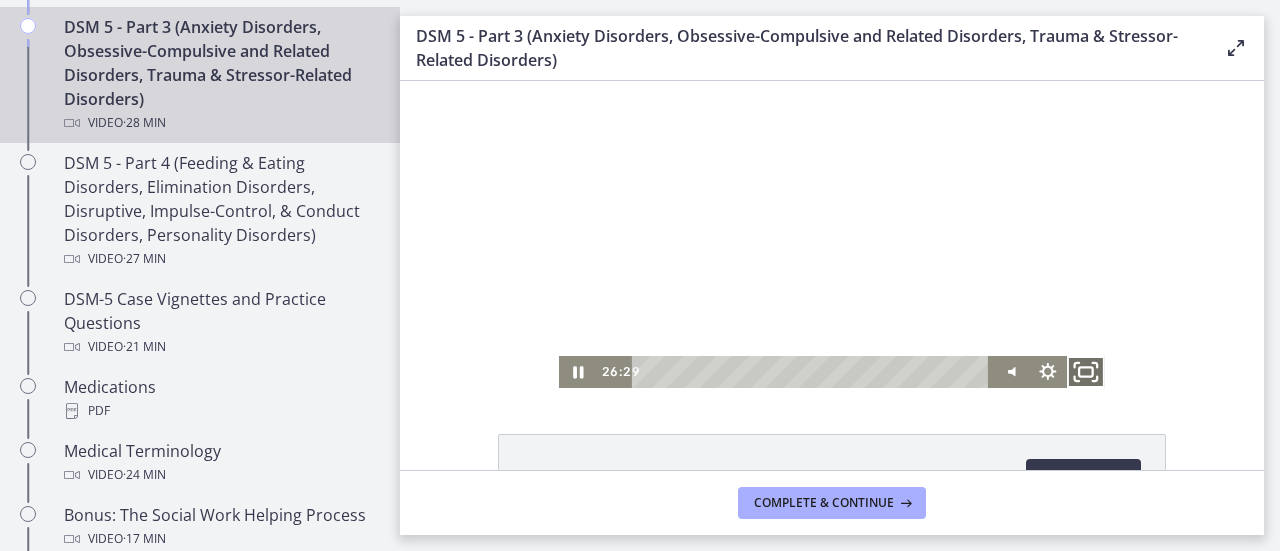 click 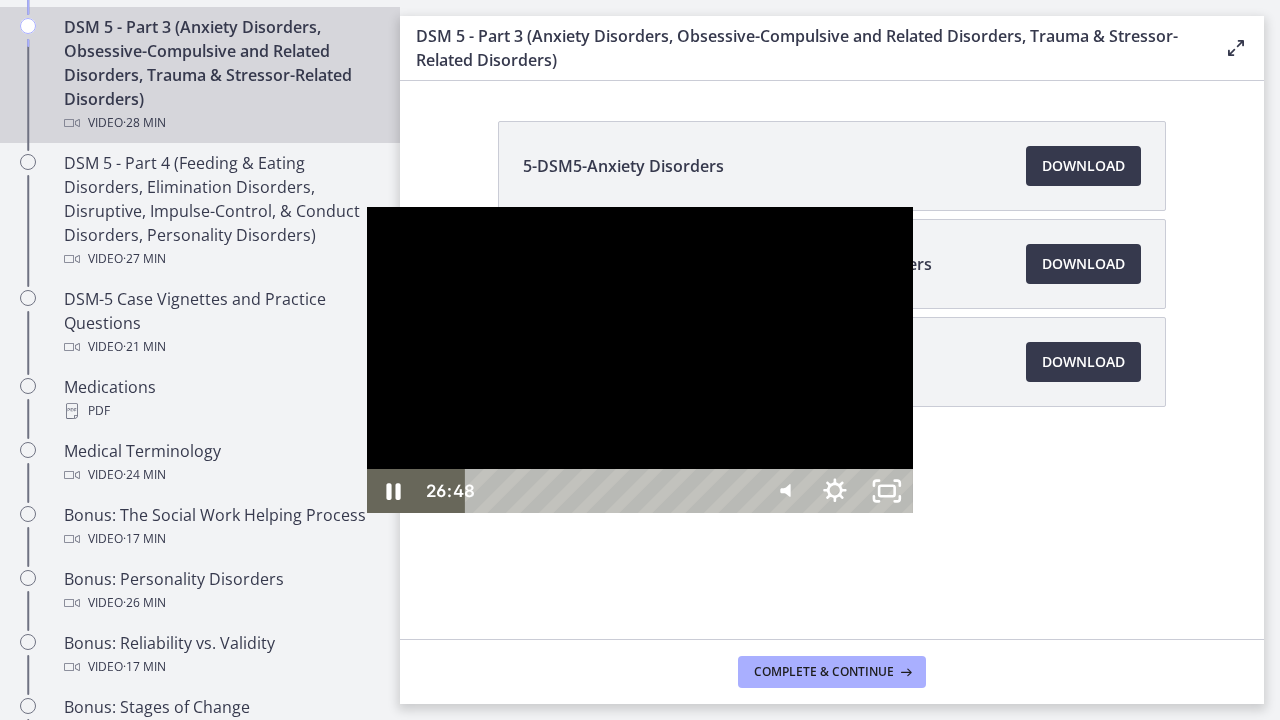 click on "26:48" at bounding box center [613, 491] 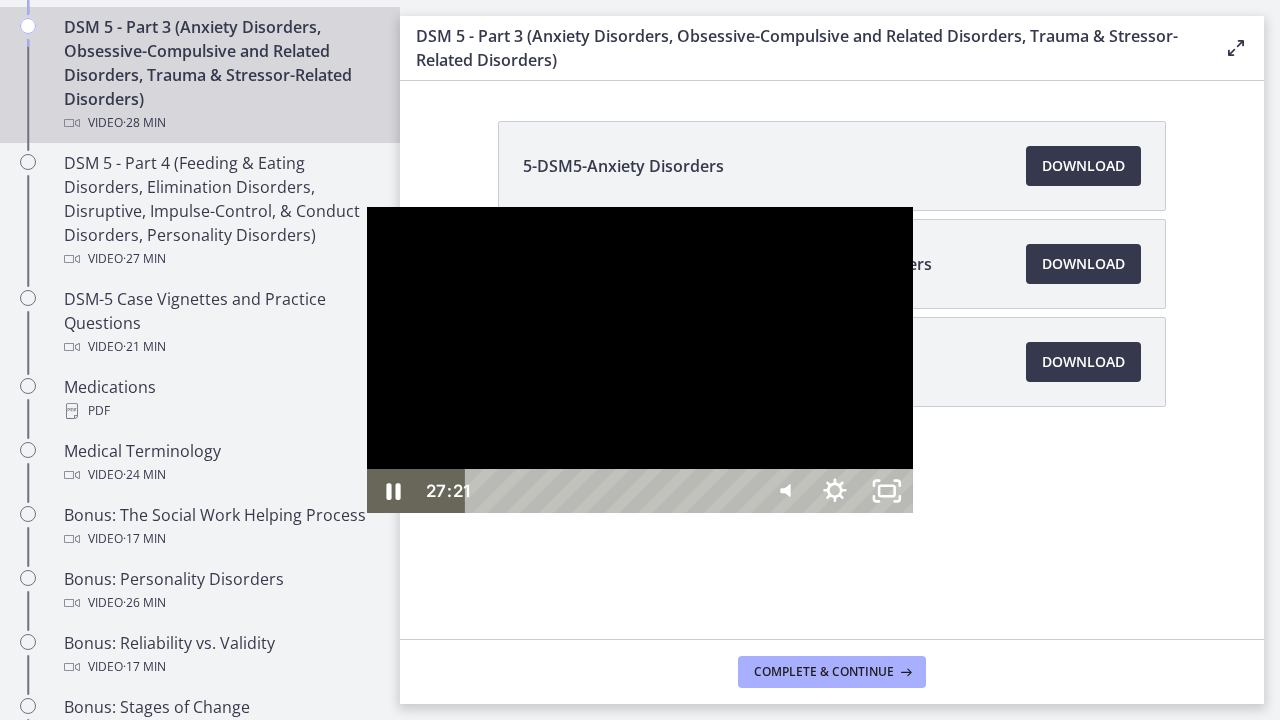 click on "27:21" at bounding box center [613, 491] 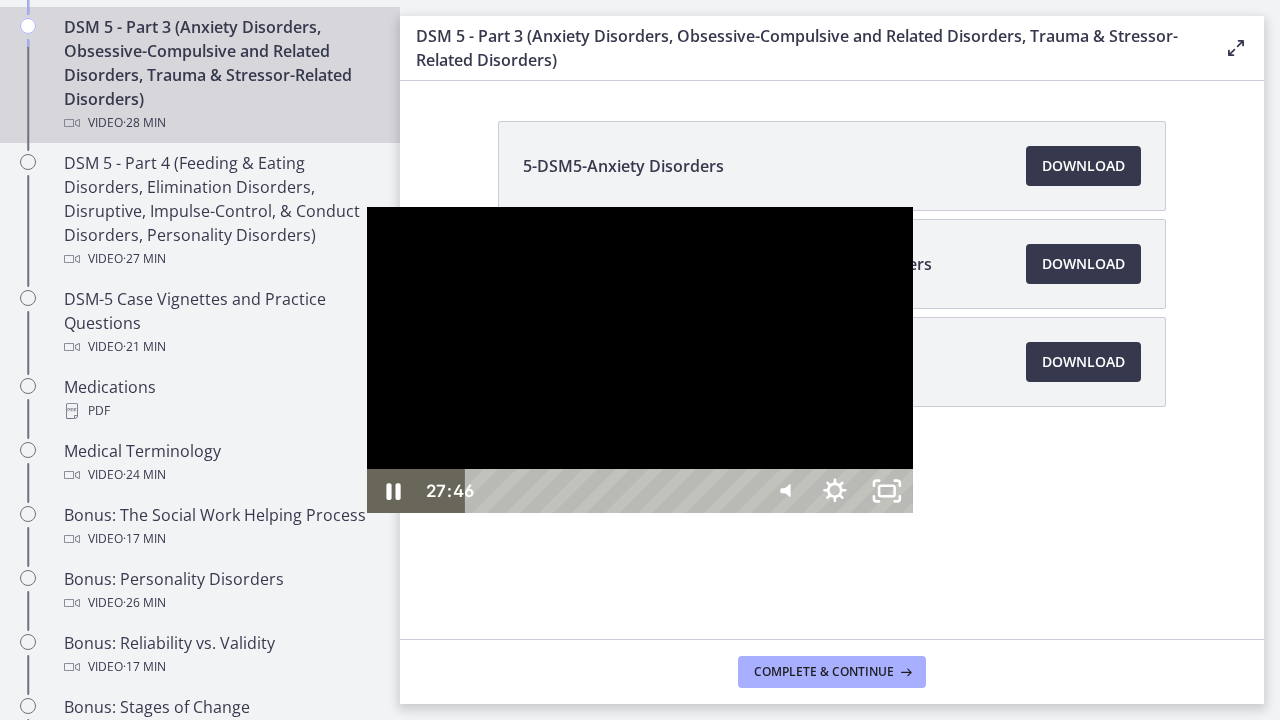 click on "27:46" at bounding box center [613, 491] 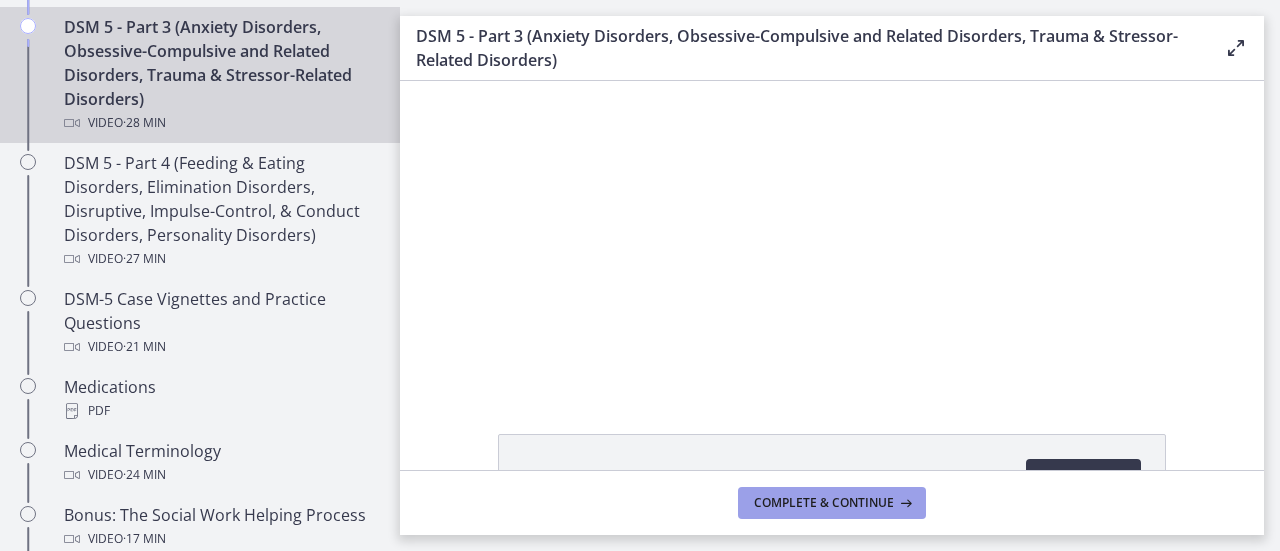 click on "Complete & continue" at bounding box center (824, 503) 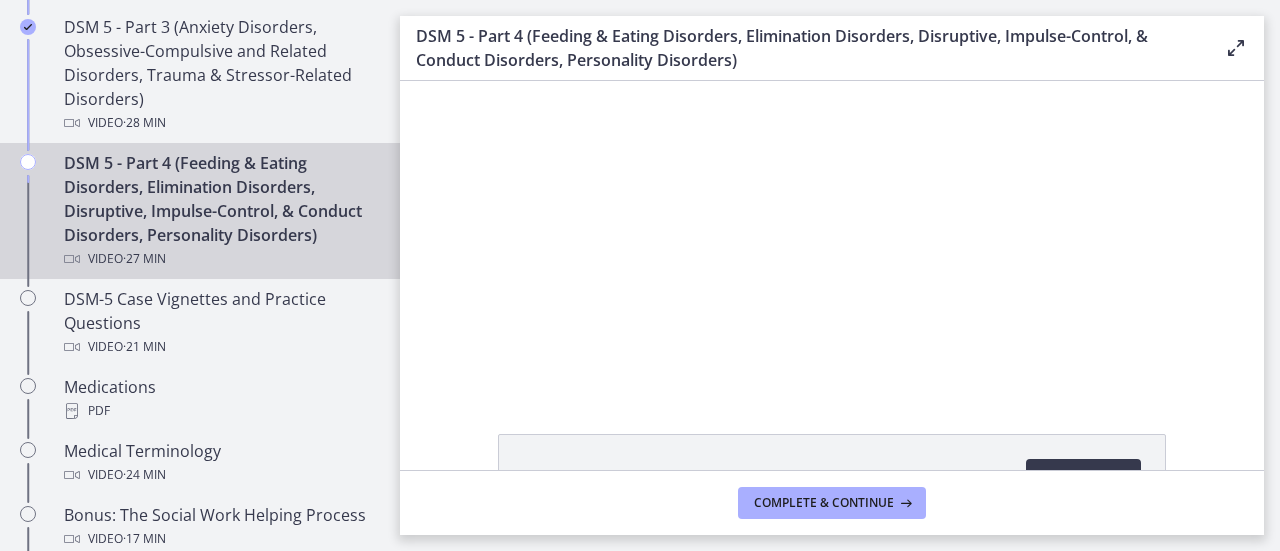 scroll, scrollTop: 0, scrollLeft: 0, axis: both 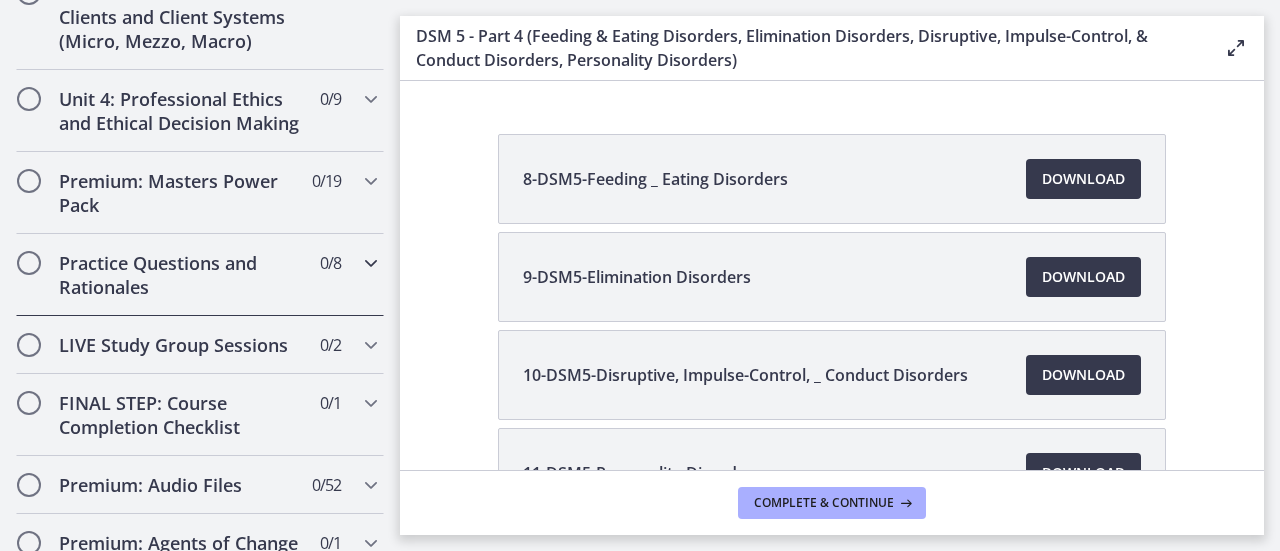 click at bounding box center (371, 263) 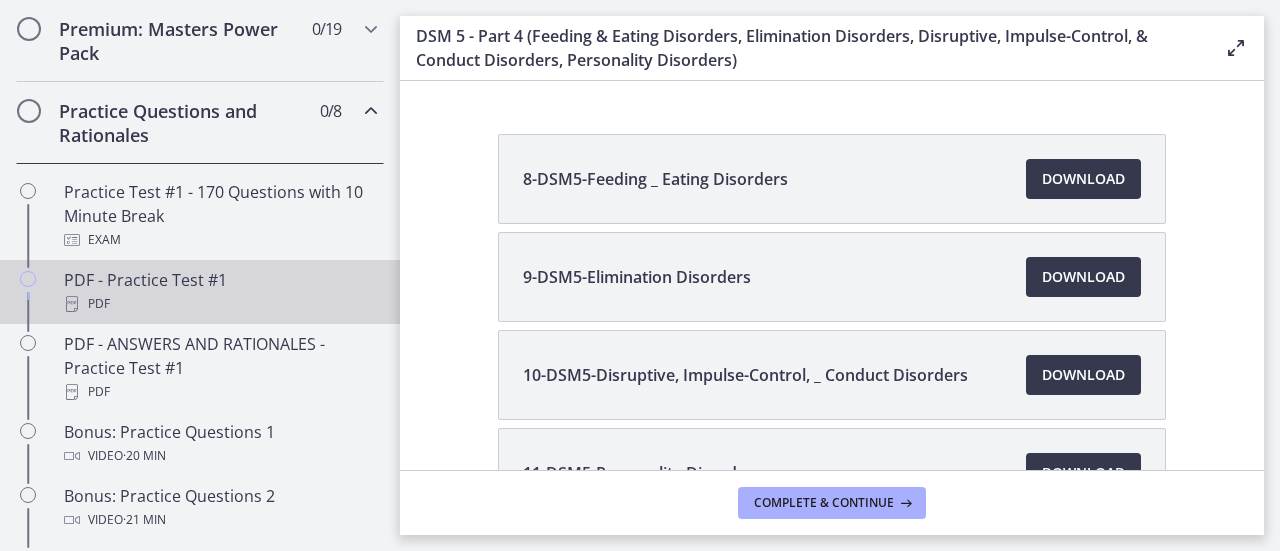 scroll, scrollTop: 869, scrollLeft: 0, axis: vertical 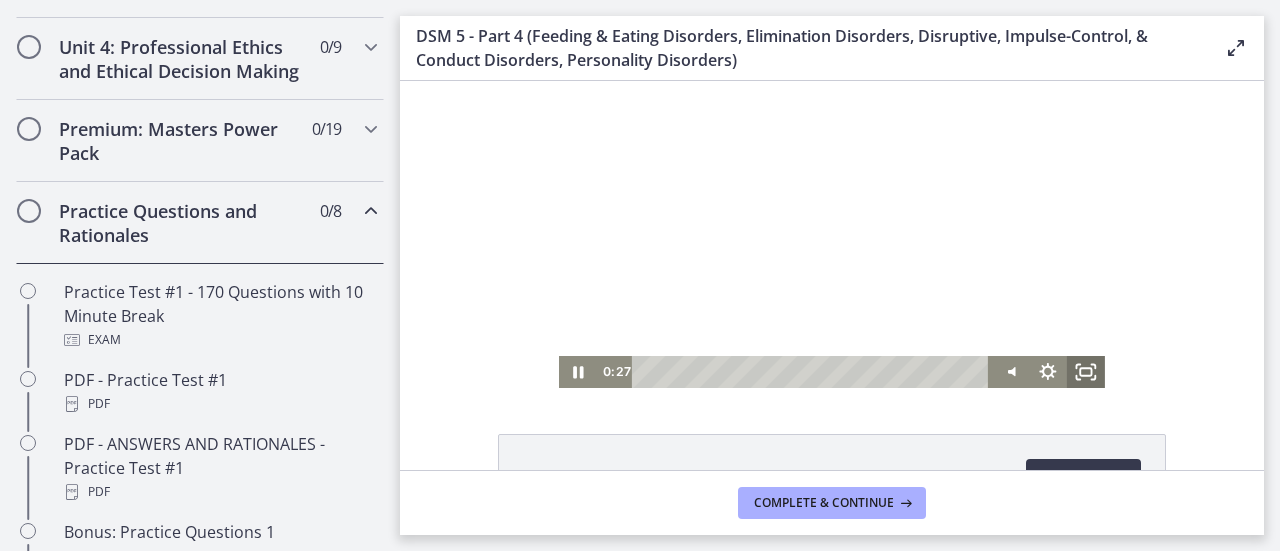 click 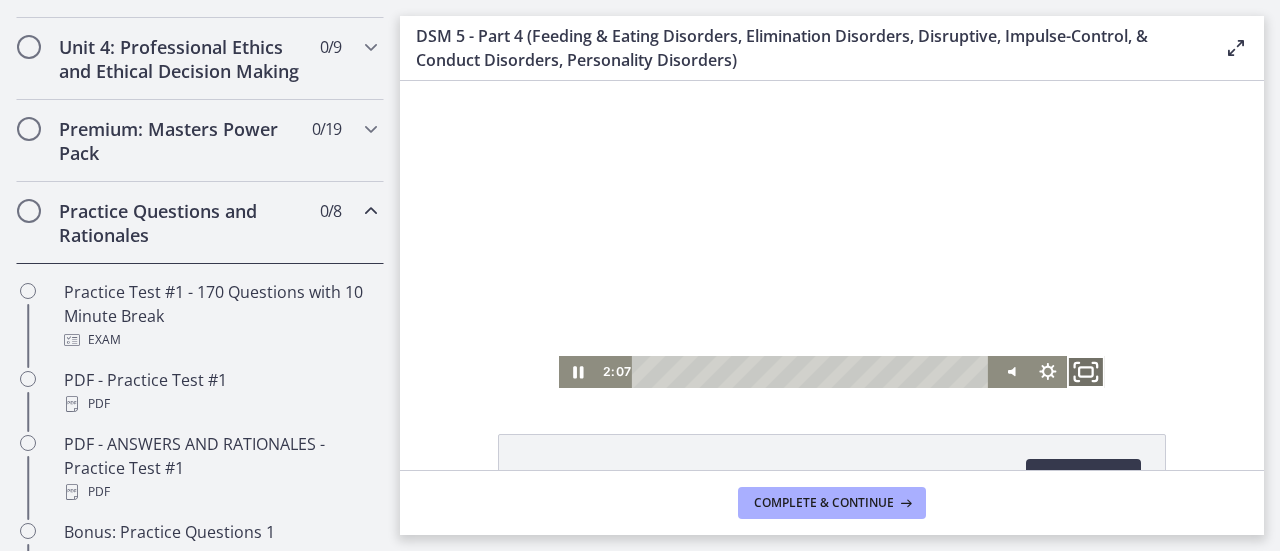click 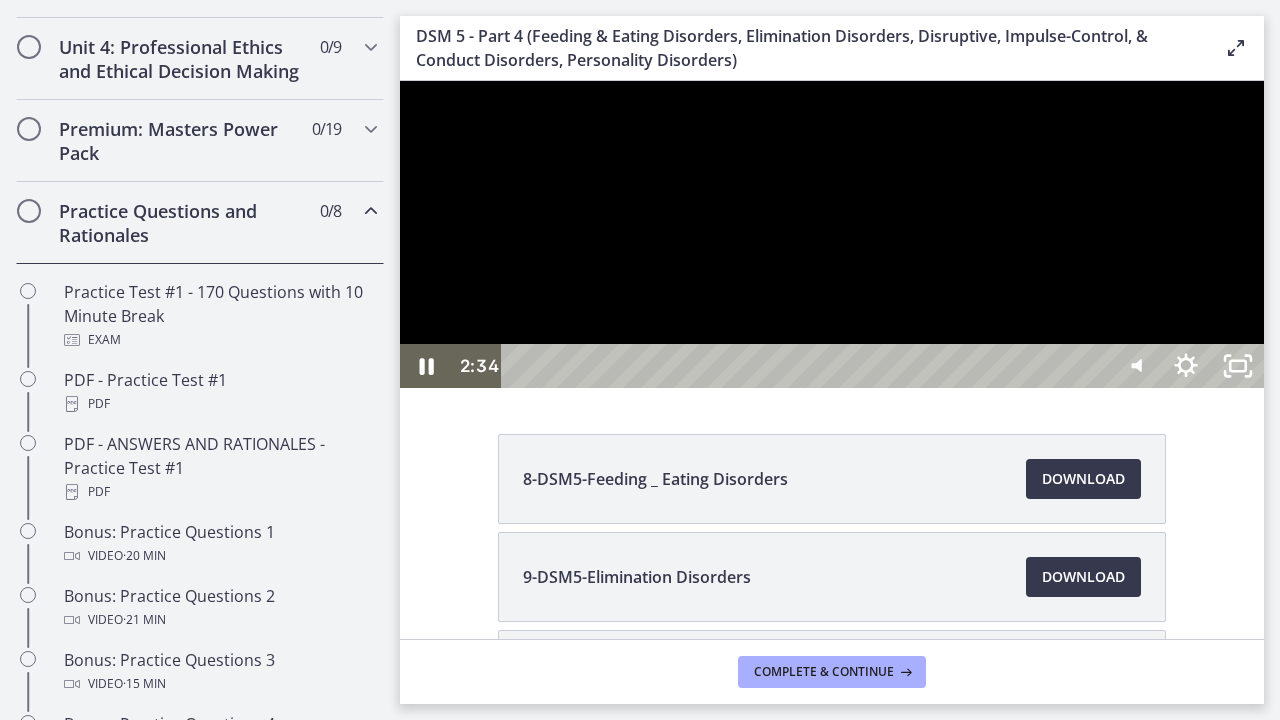 drag, startPoint x: 607, startPoint y: 775, endPoint x: 650, endPoint y: 780, distance: 43.289722 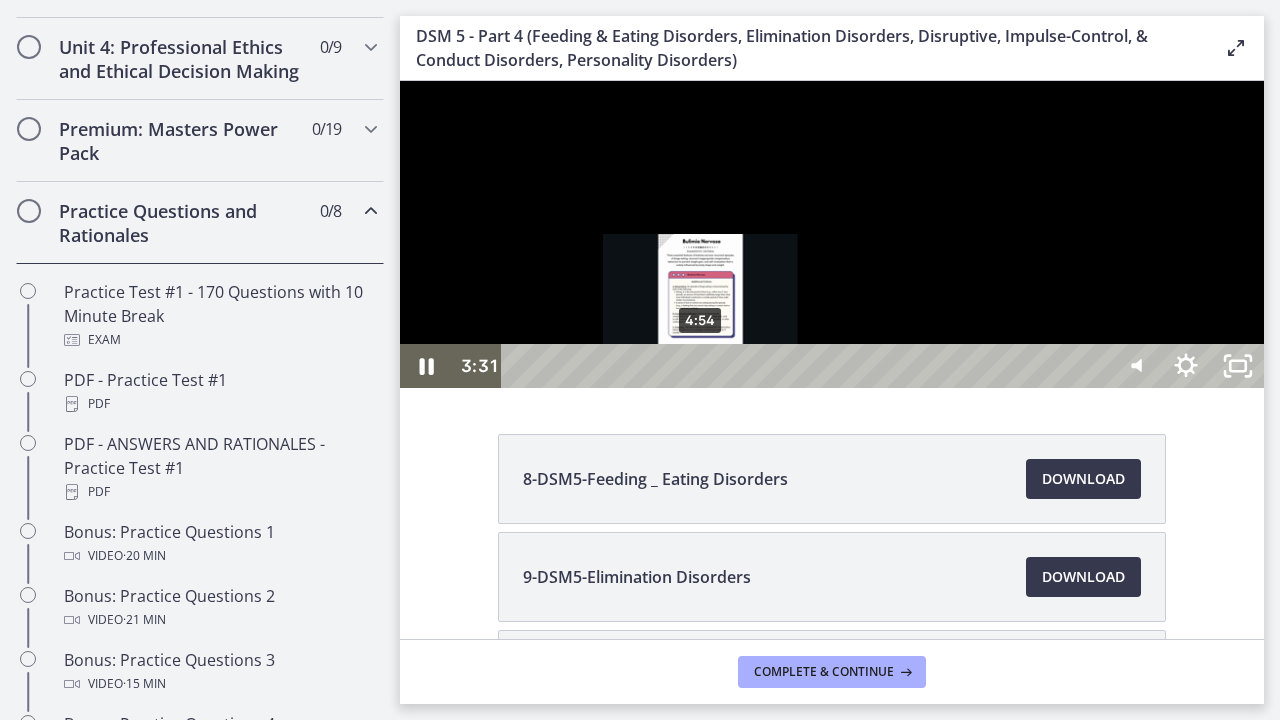 click on "4:54" at bounding box center (807, 366) 